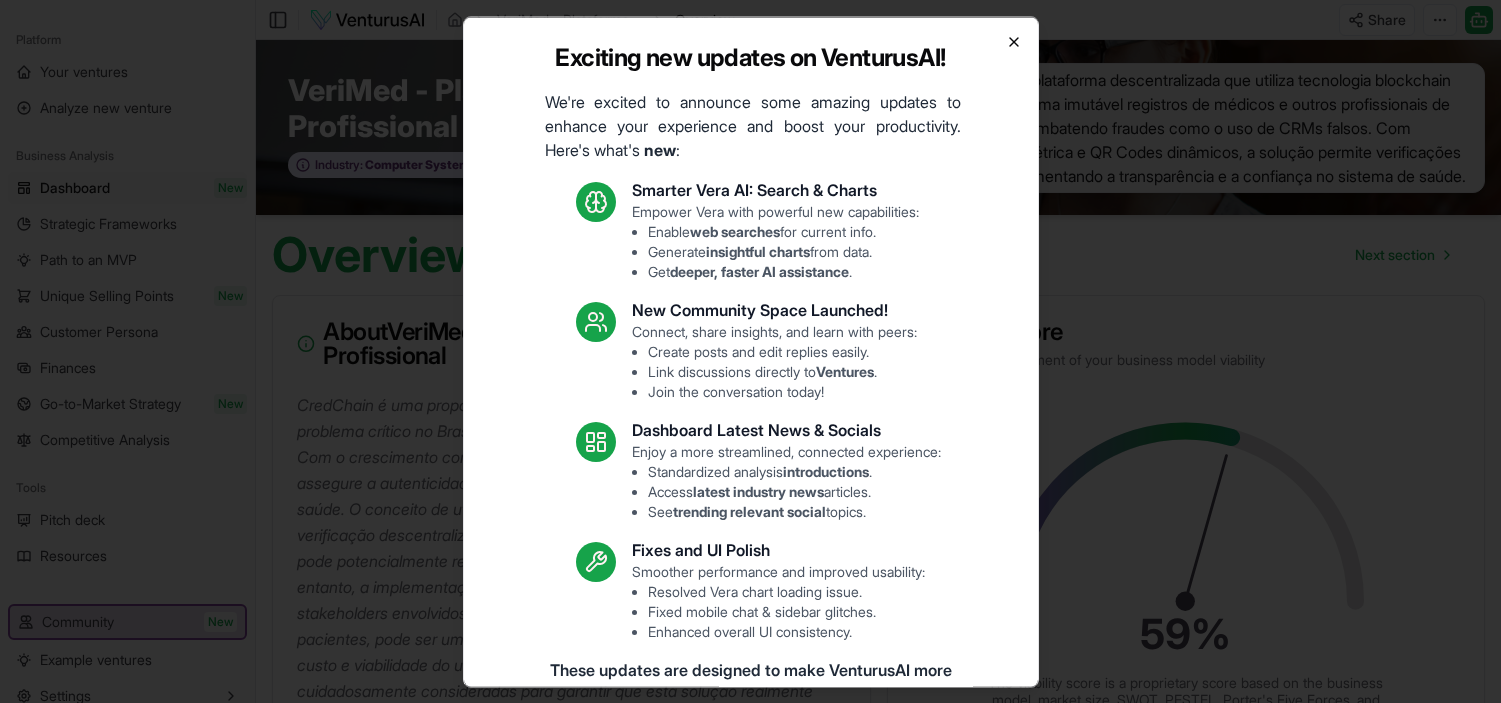 scroll, scrollTop: 0, scrollLeft: 0, axis: both 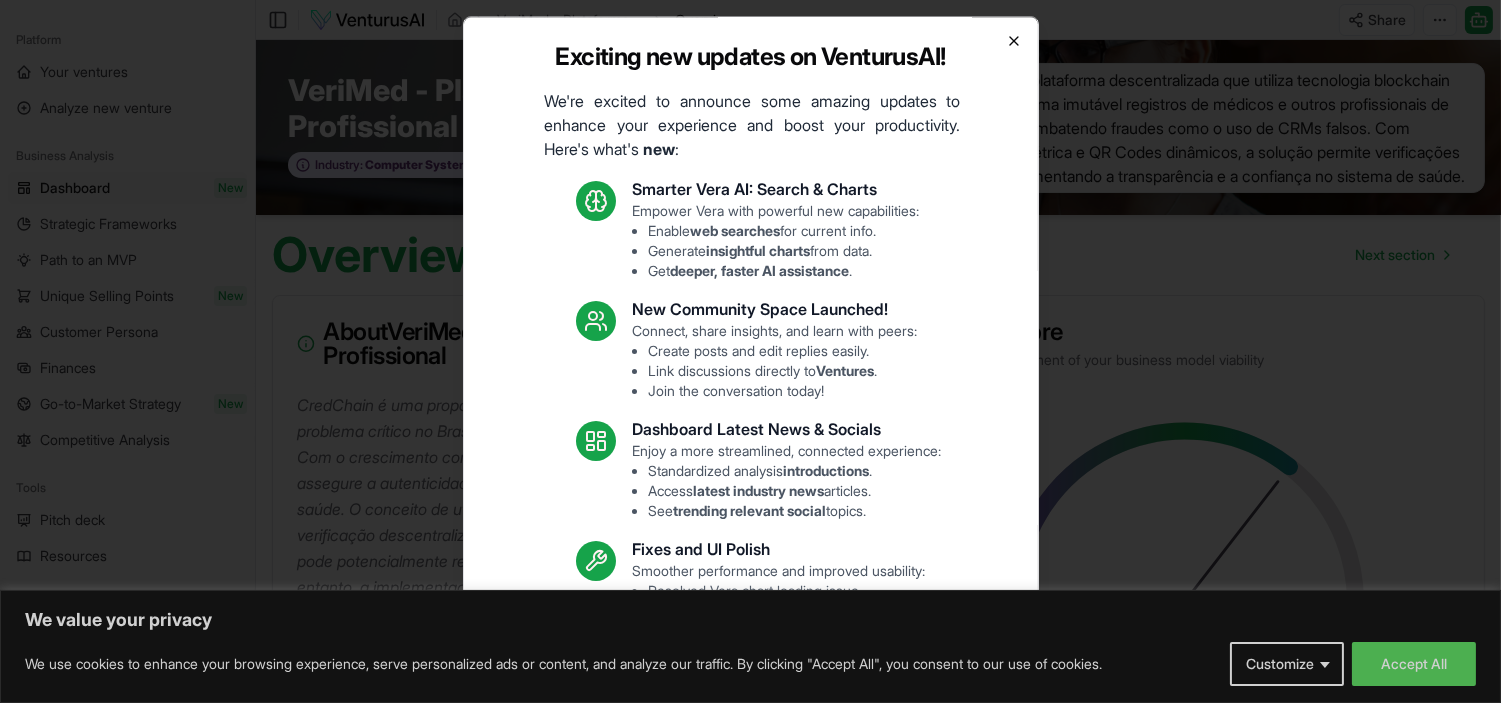 click 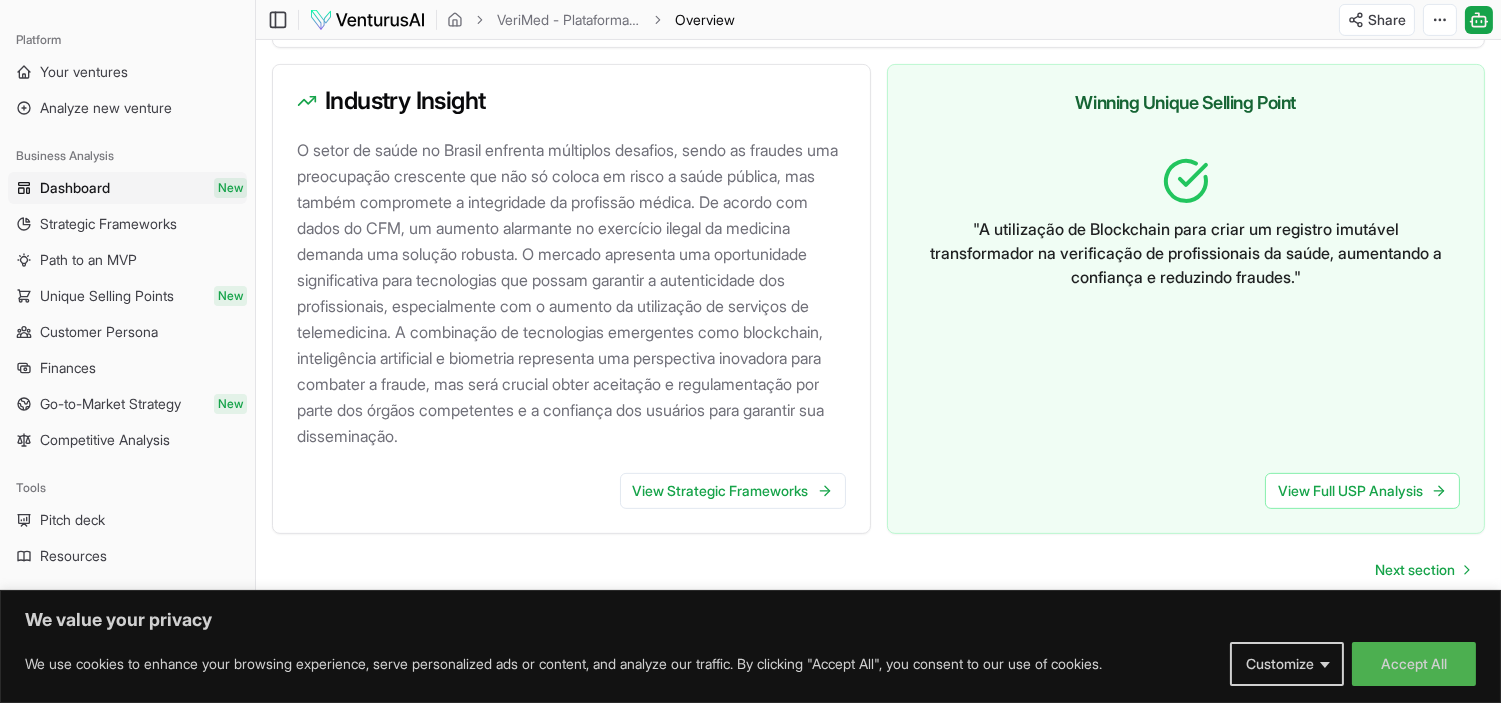 scroll, scrollTop: 1297, scrollLeft: 0, axis: vertical 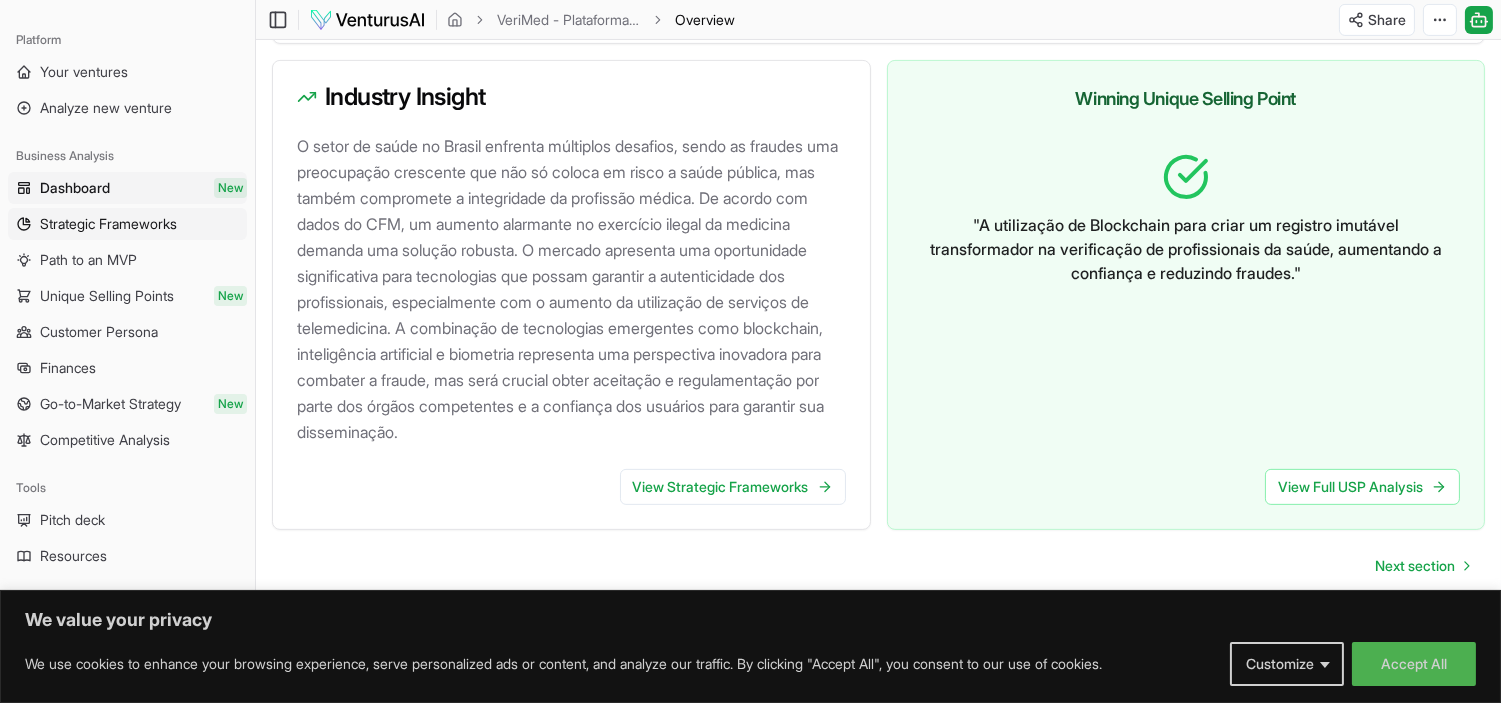 click on "Strategic Frameworks" at bounding box center [108, 224] 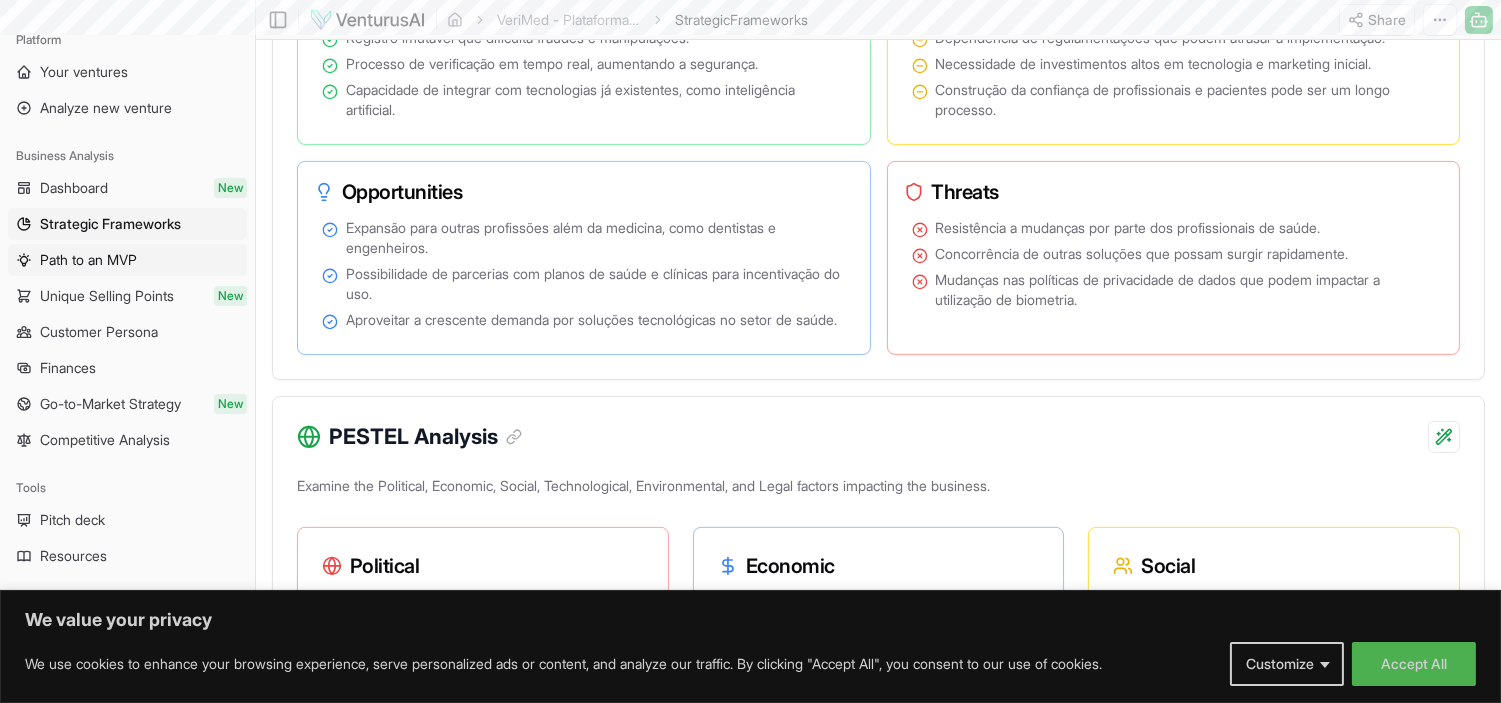 scroll, scrollTop: 0, scrollLeft: 0, axis: both 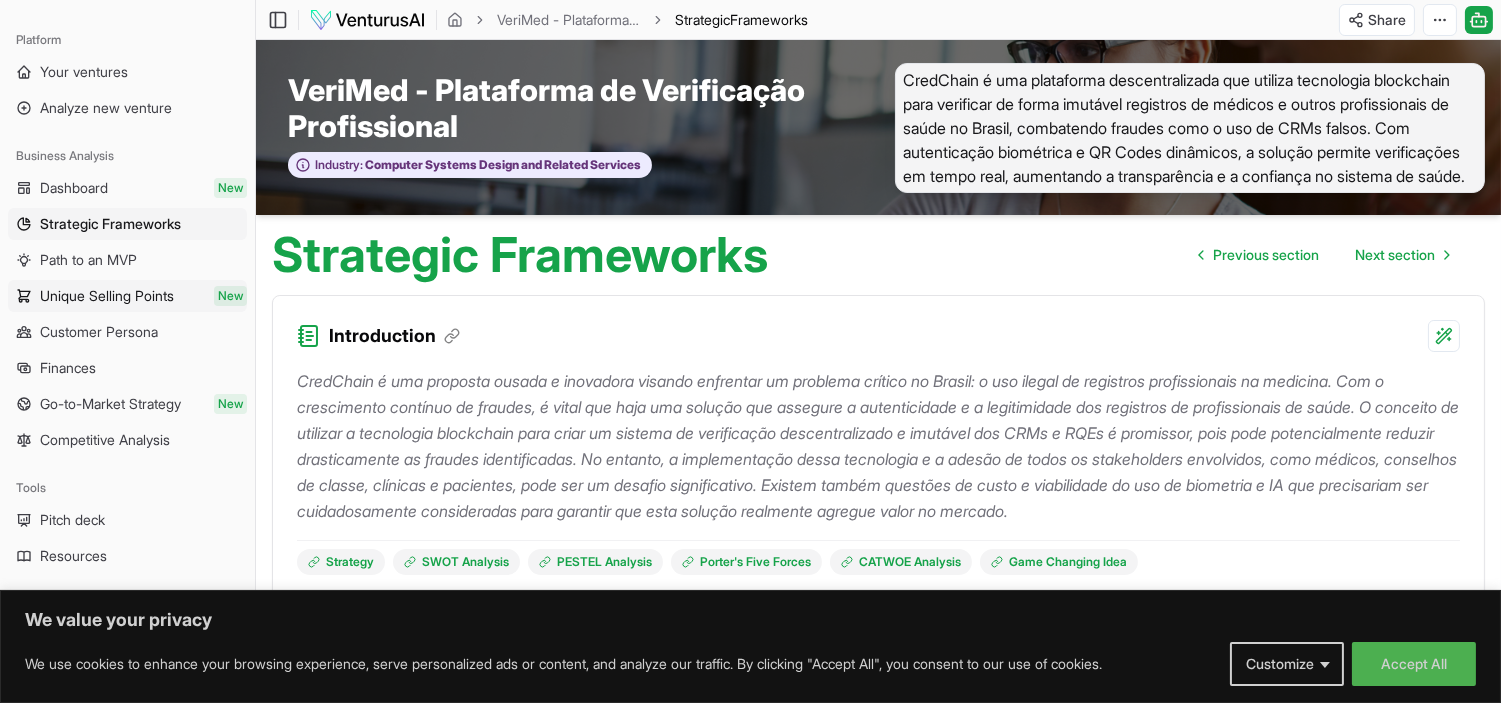 click on "Unique Selling Points" at bounding box center [107, 296] 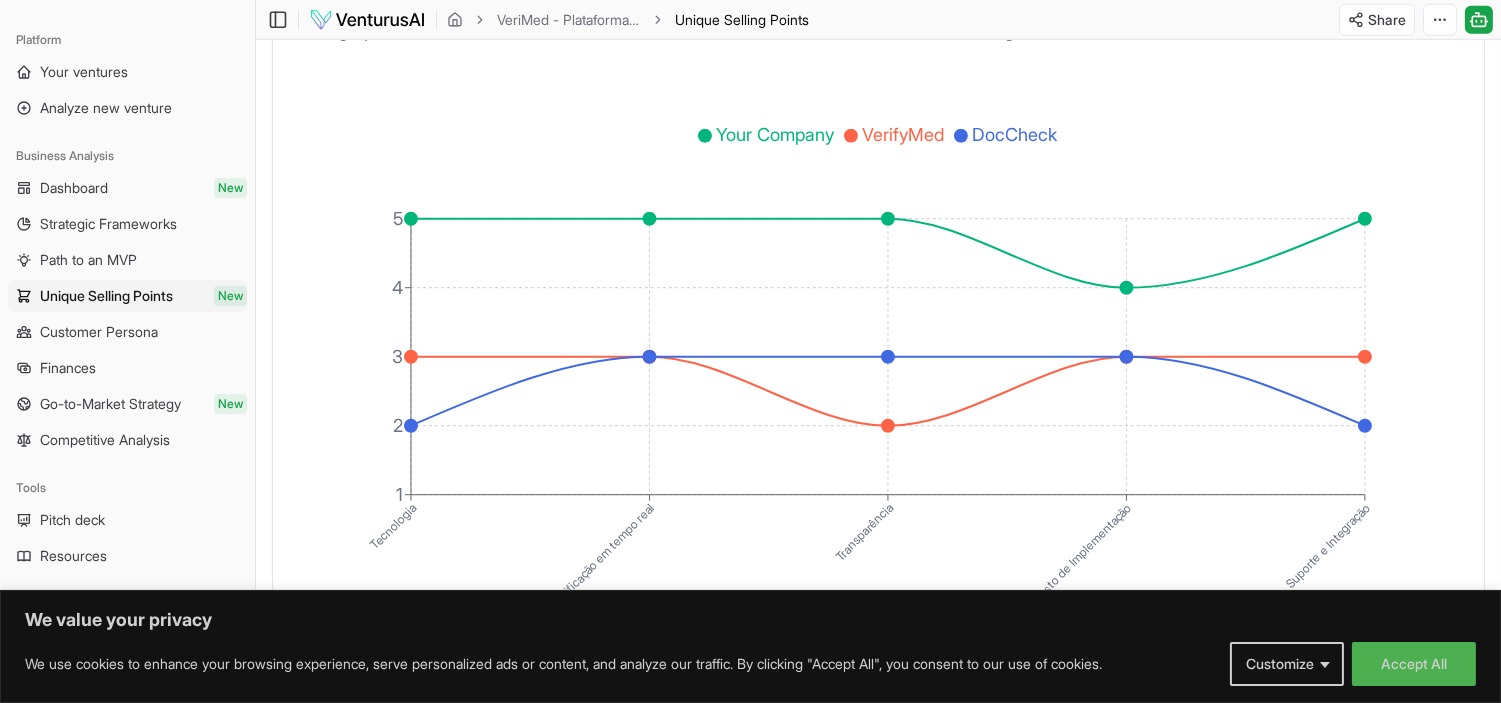 scroll, scrollTop: 3555, scrollLeft: 0, axis: vertical 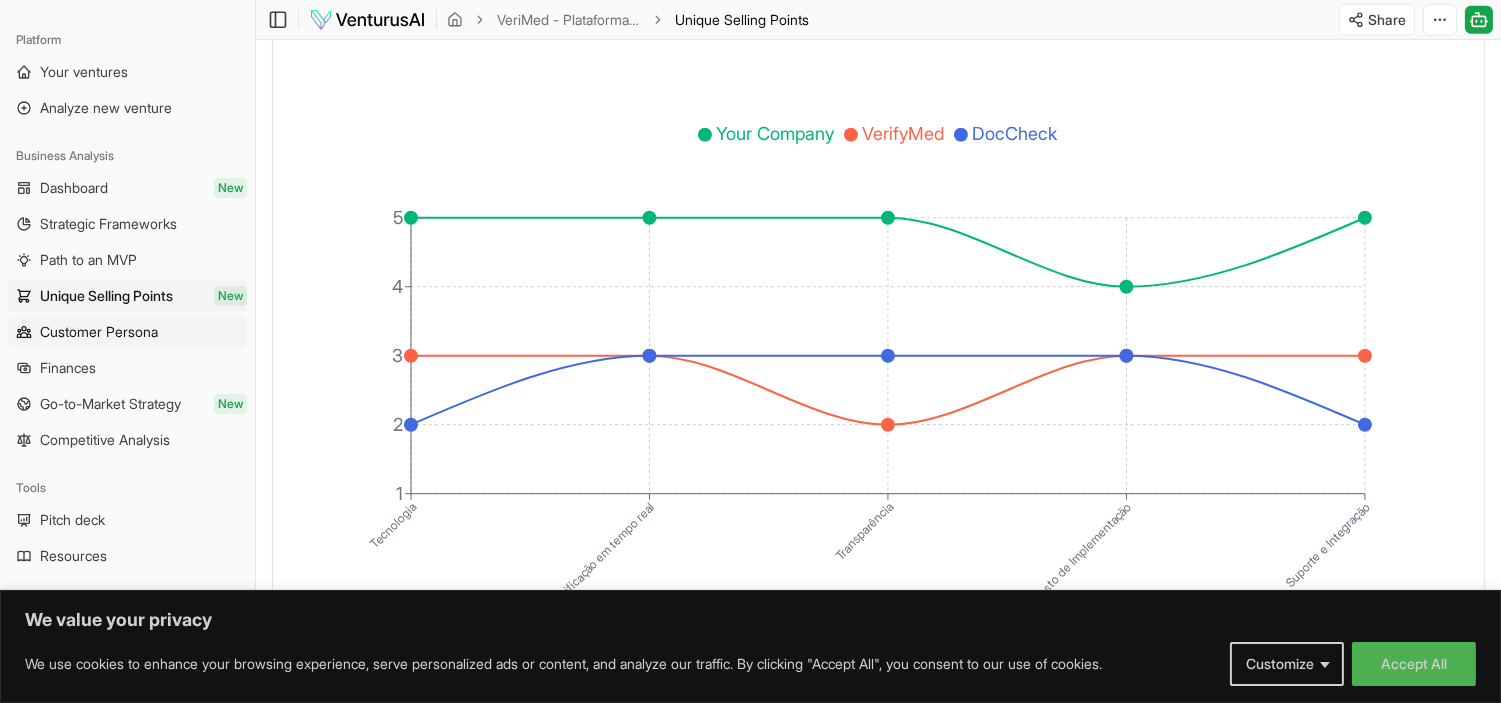 click on "Customer Persona" at bounding box center (99, 332) 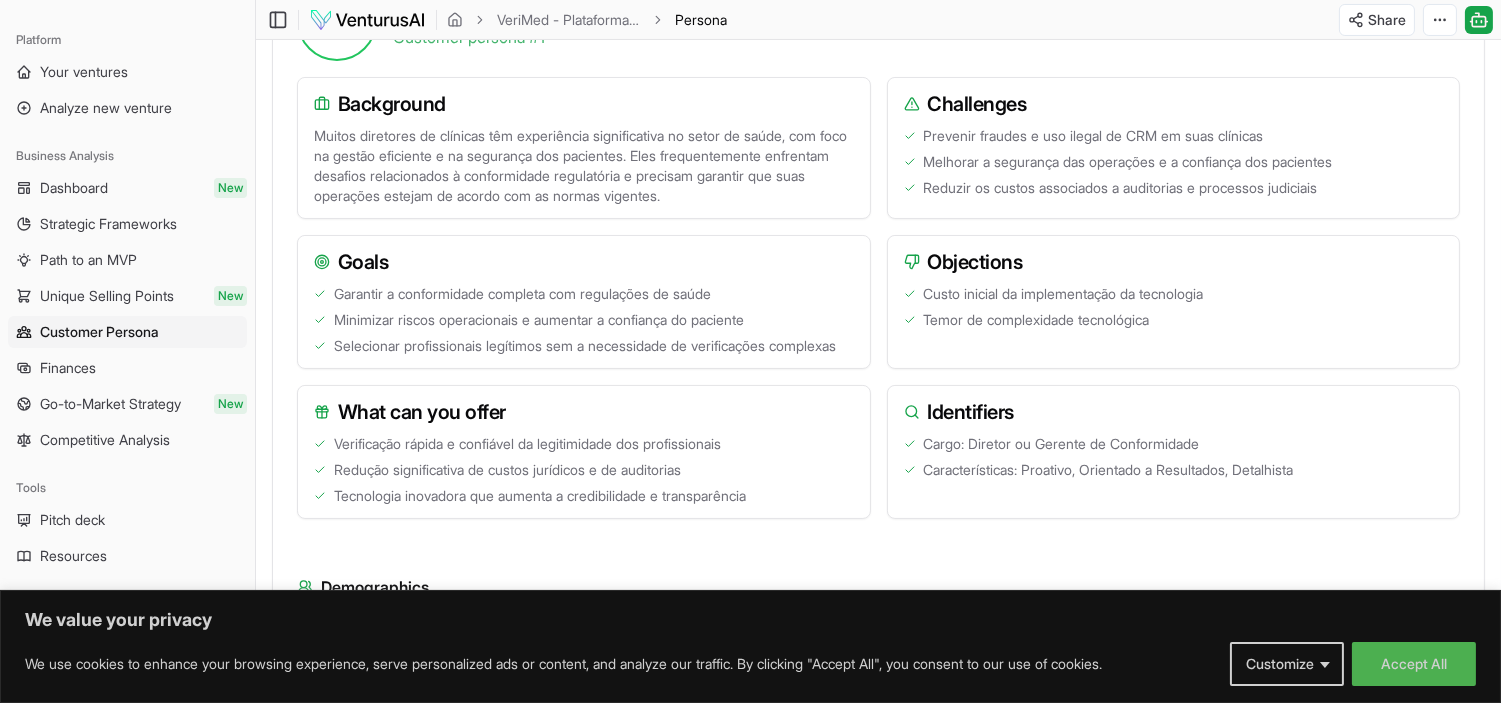 scroll, scrollTop: 555, scrollLeft: 0, axis: vertical 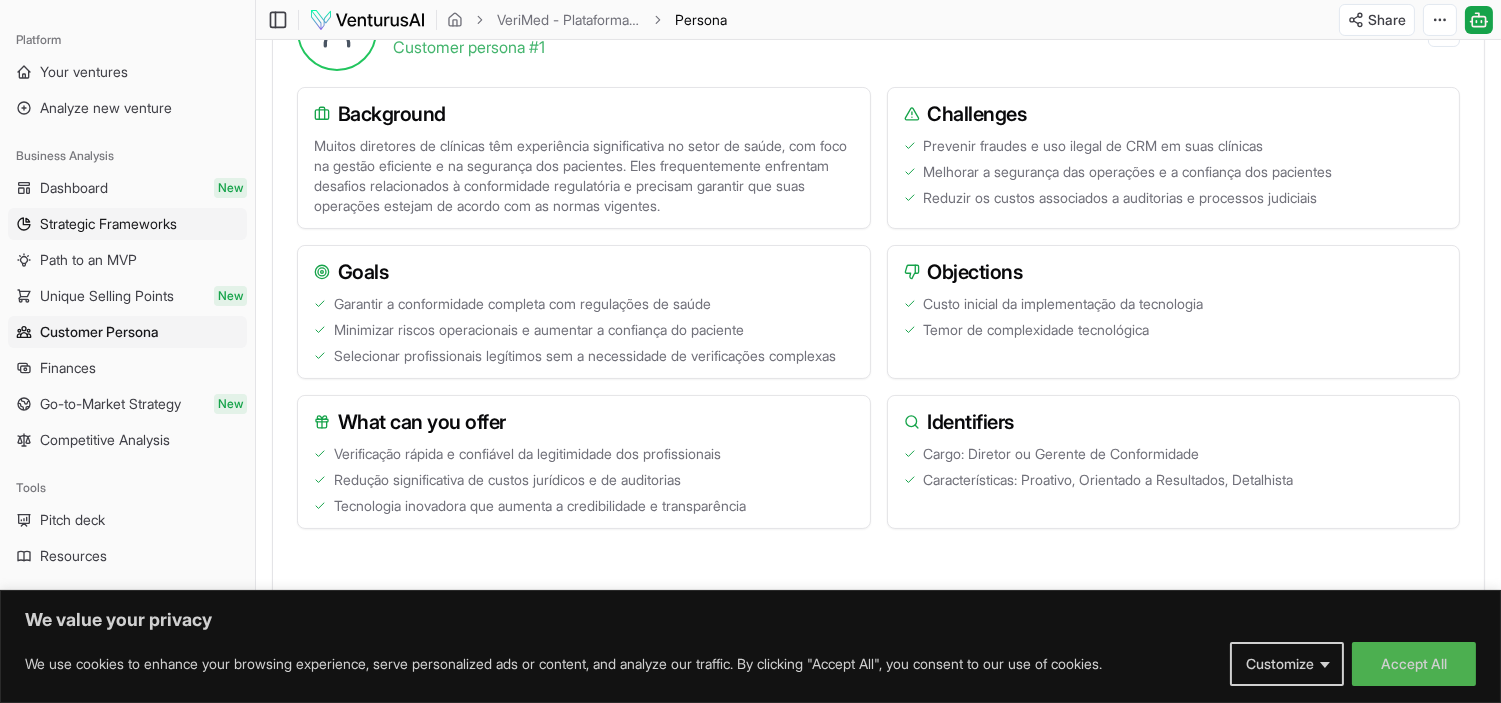 click on "Dashboard New Strategic Frameworks Path to an MVP Unique Selling Points New Customer Persona Finances Go-to-Market Strategy New Competitive Analysis" at bounding box center (127, 314) 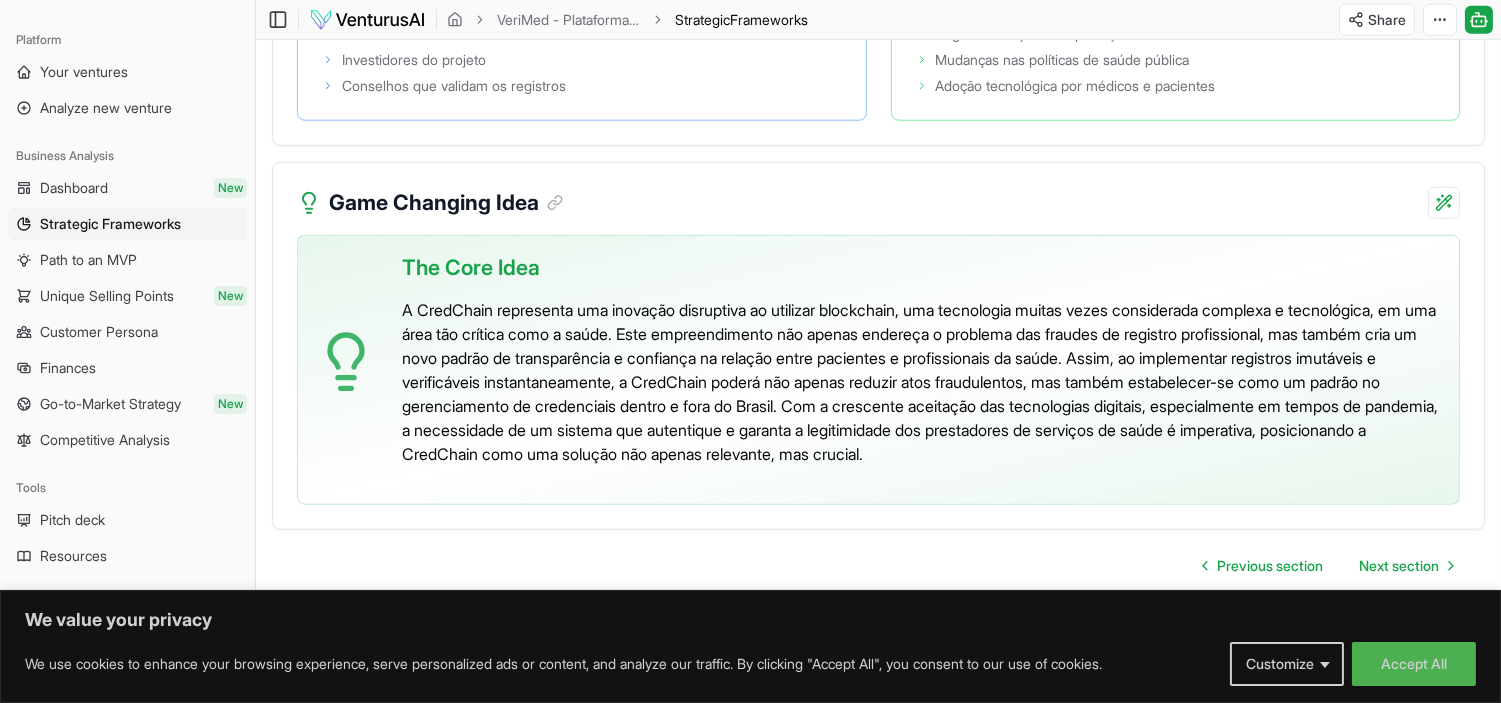 scroll, scrollTop: 4111, scrollLeft: 0, axis: vertical 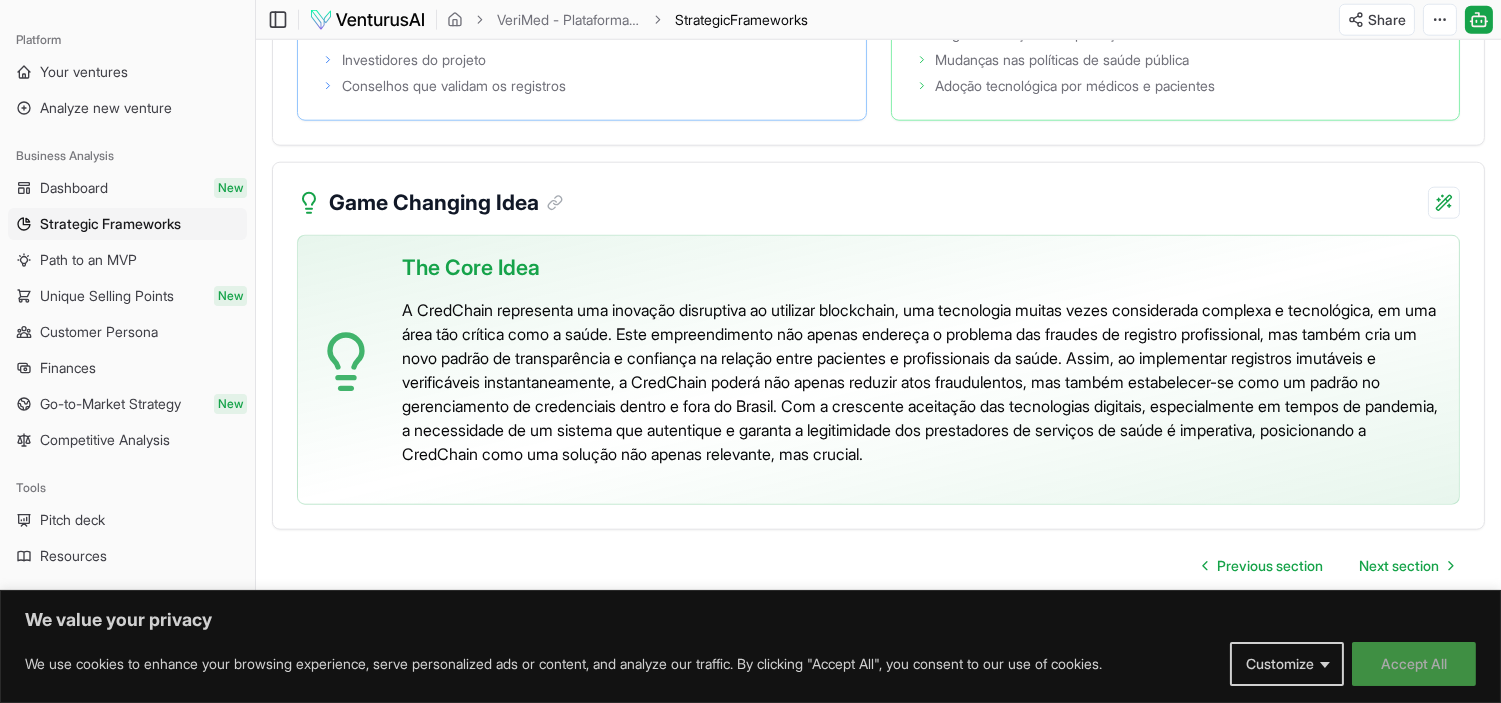 click on "Accept All" at bounding box center [1414, 664] 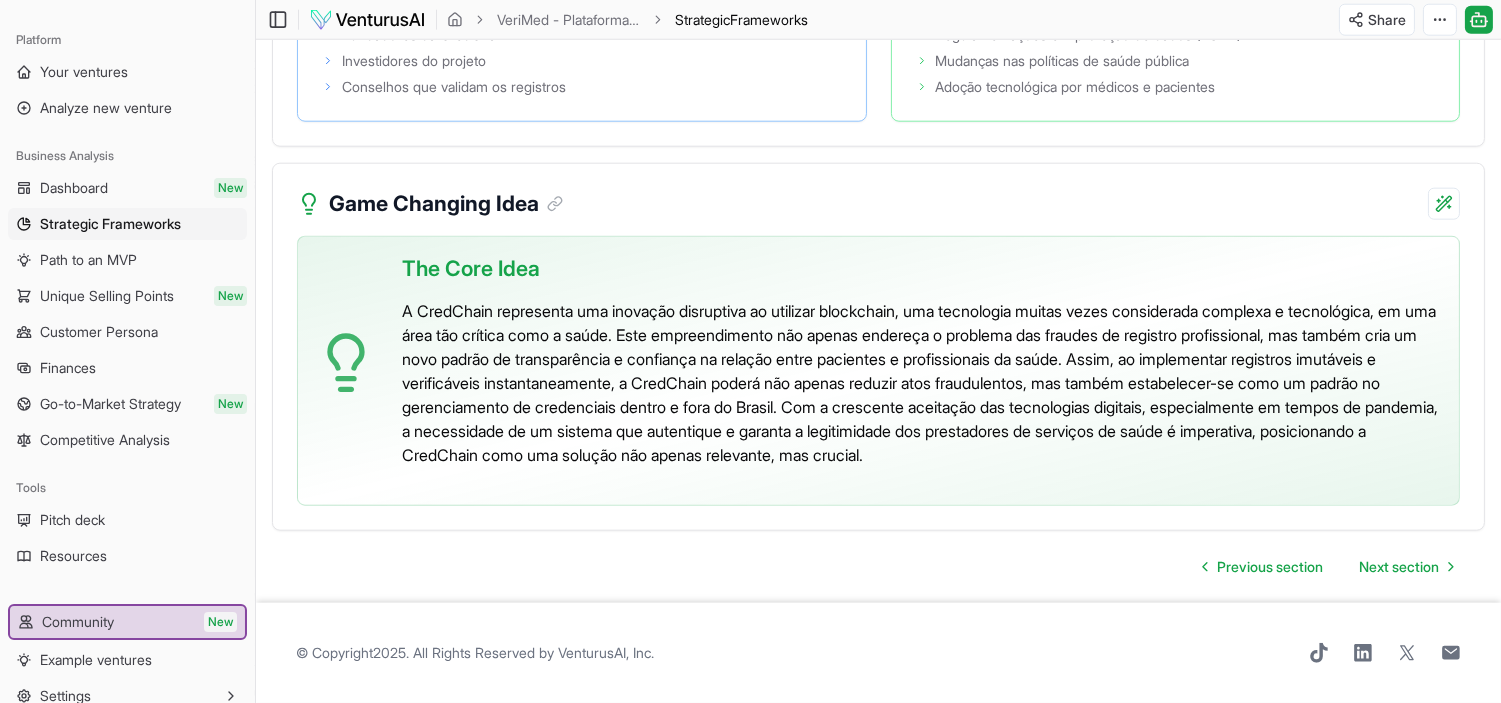 scroll, scrollTop: 4164, scrollLeft: 0, axis: vertical 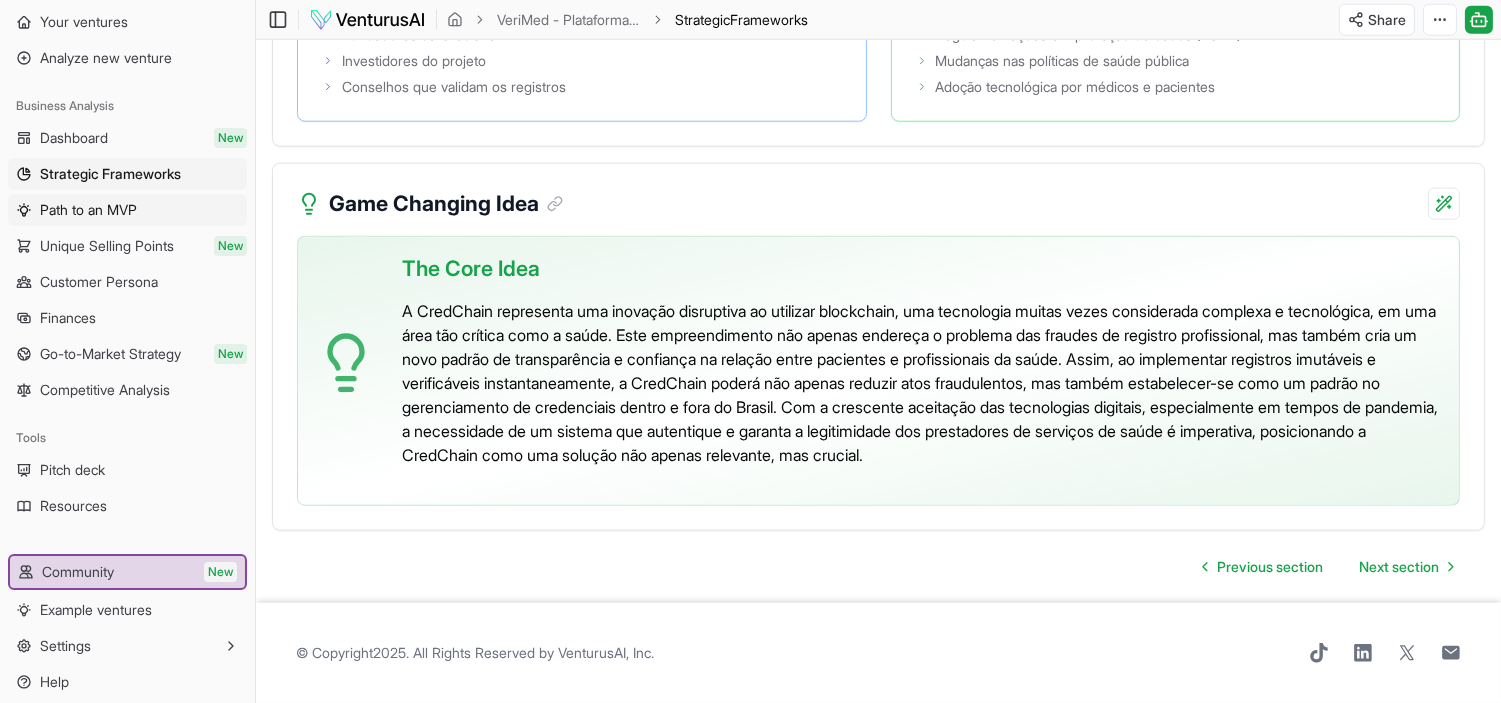 click on "Path to an MVP" at bounding box center (88, 210) 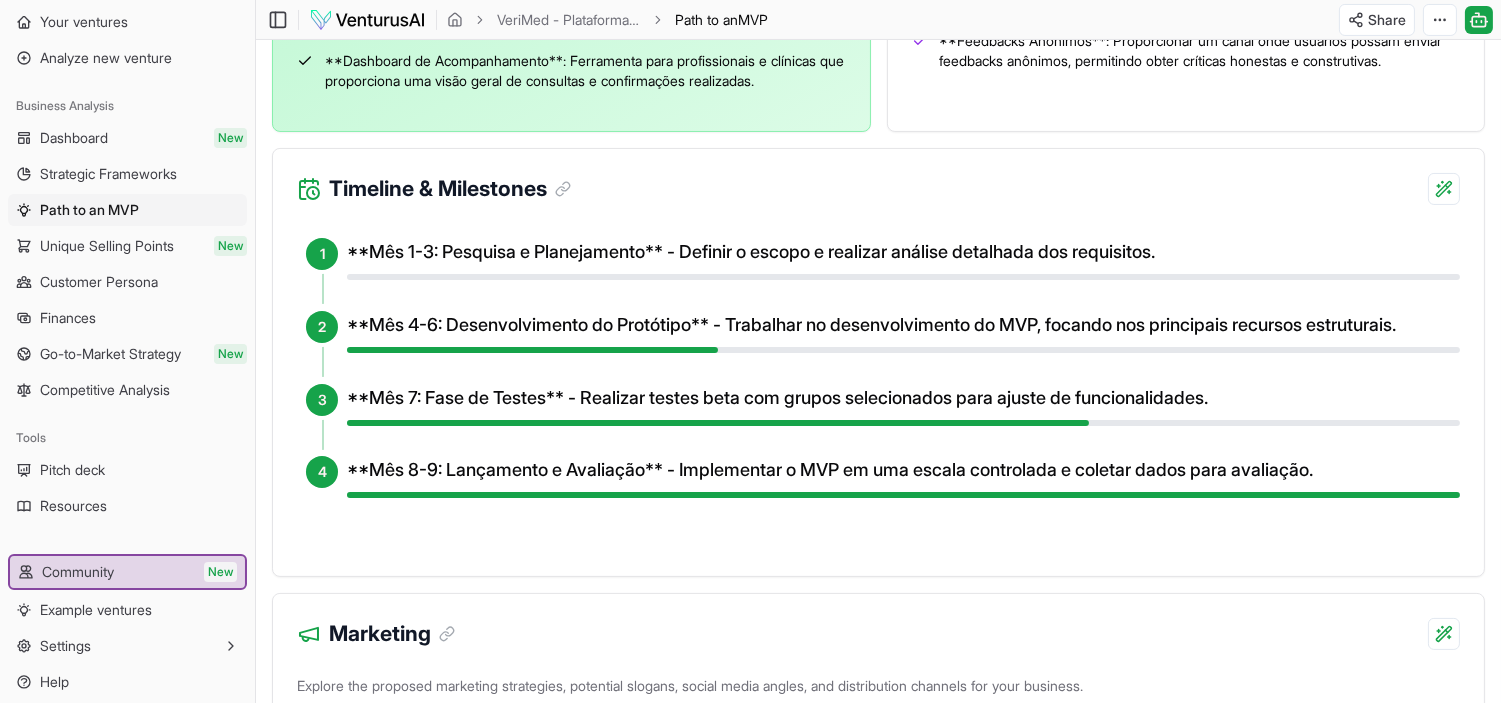scroll, scrollTop: 777, scrollLeft: 0, axis: vertical 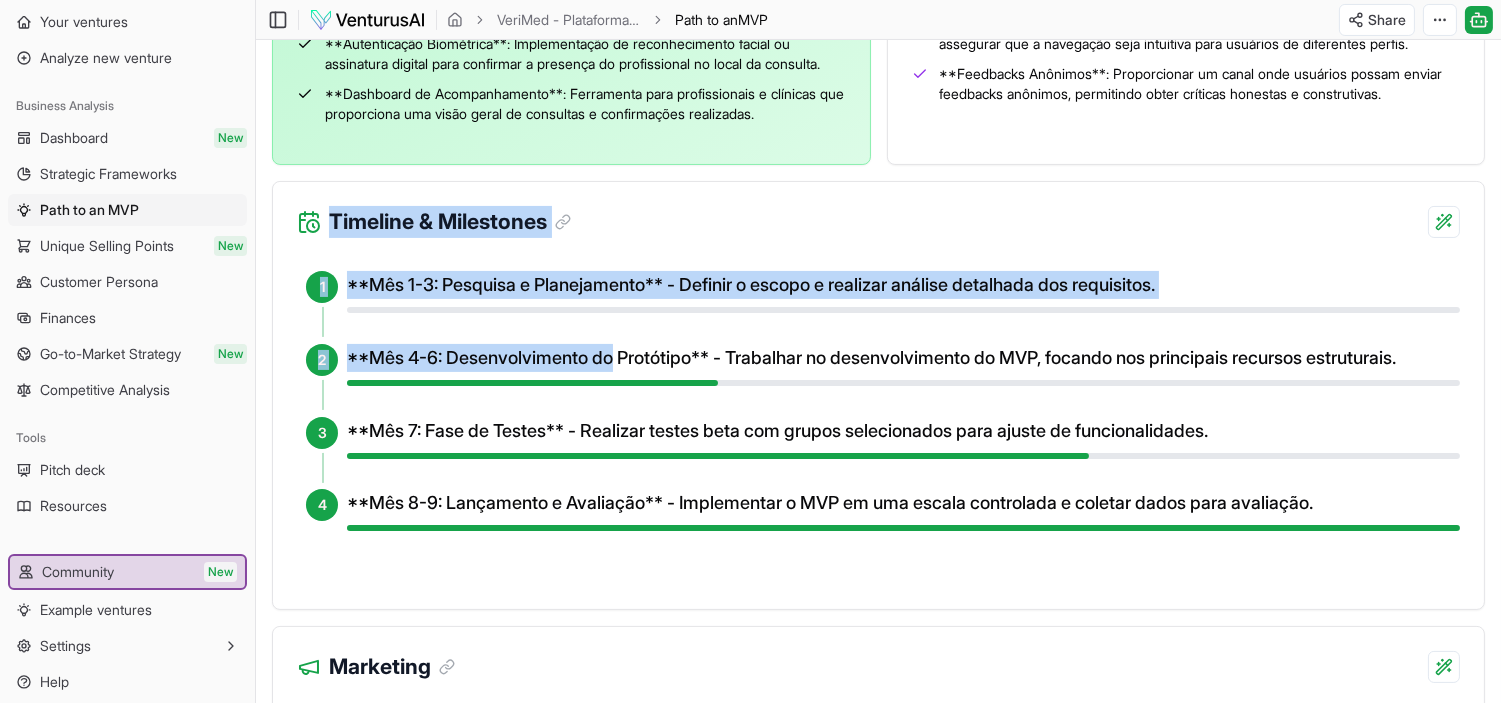 drag, startPoint x: 335, startPoint y: 267, endPoint x: 625, endPoint y: 407, distance: 322.02484 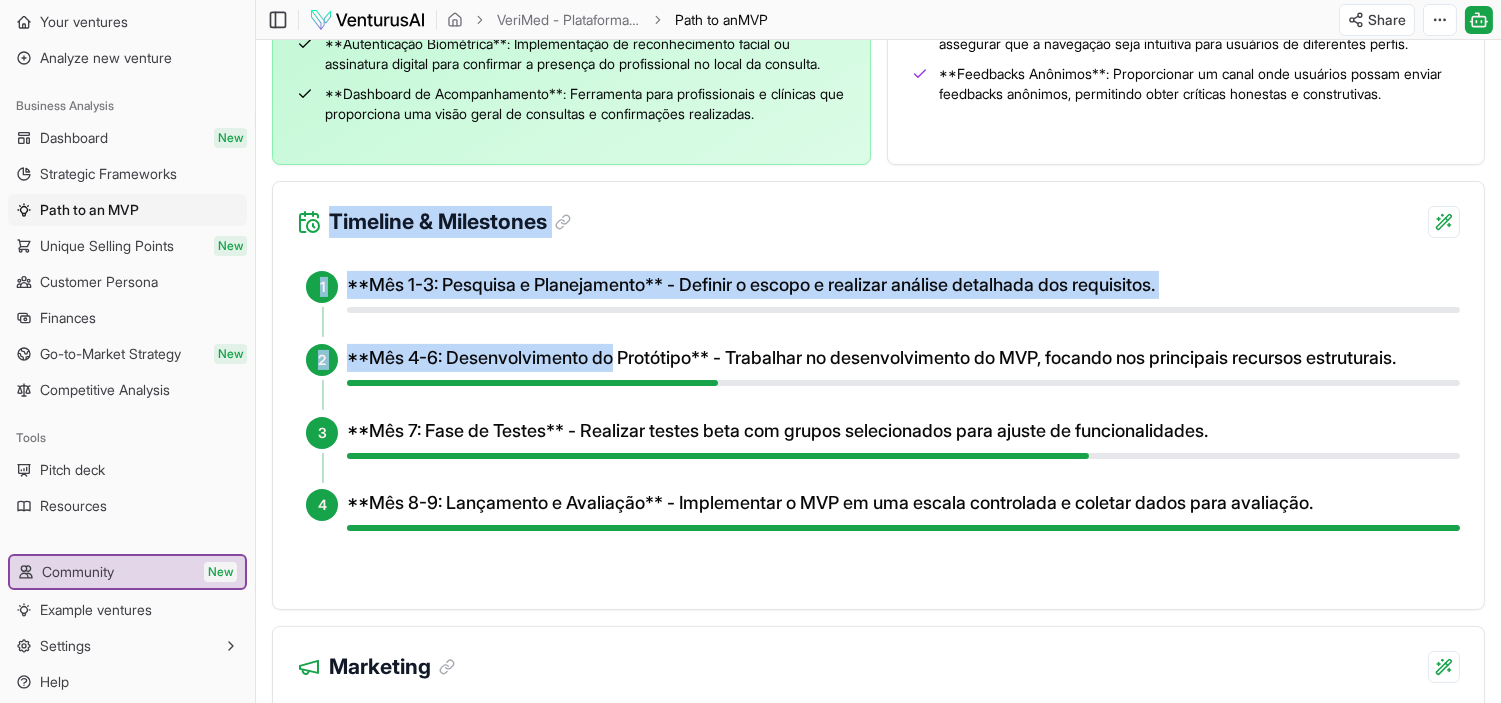 click on "1 **[MONTH] 1-3: Pesquisa e Planejamento** - Definir o escopo e realizar análise detalhada dos requisitos. 2 **[MONTH] 4-6: Desenvolvimento do Protótipo** - Trabalhar no desenvolvimento do MVP, focando nos principais recursos estruturais. 3 **[MONTH] 7: Fase de Testes** - Realizar testes beta com grupos selecionados para ajuste de funcionalidades. 4 **[MONTH] 8-9: Lançamento e Avaliação** - Implementar o MVP em uma escala controlada e coletar dados para avaliação." at bounding box center (878, 411) 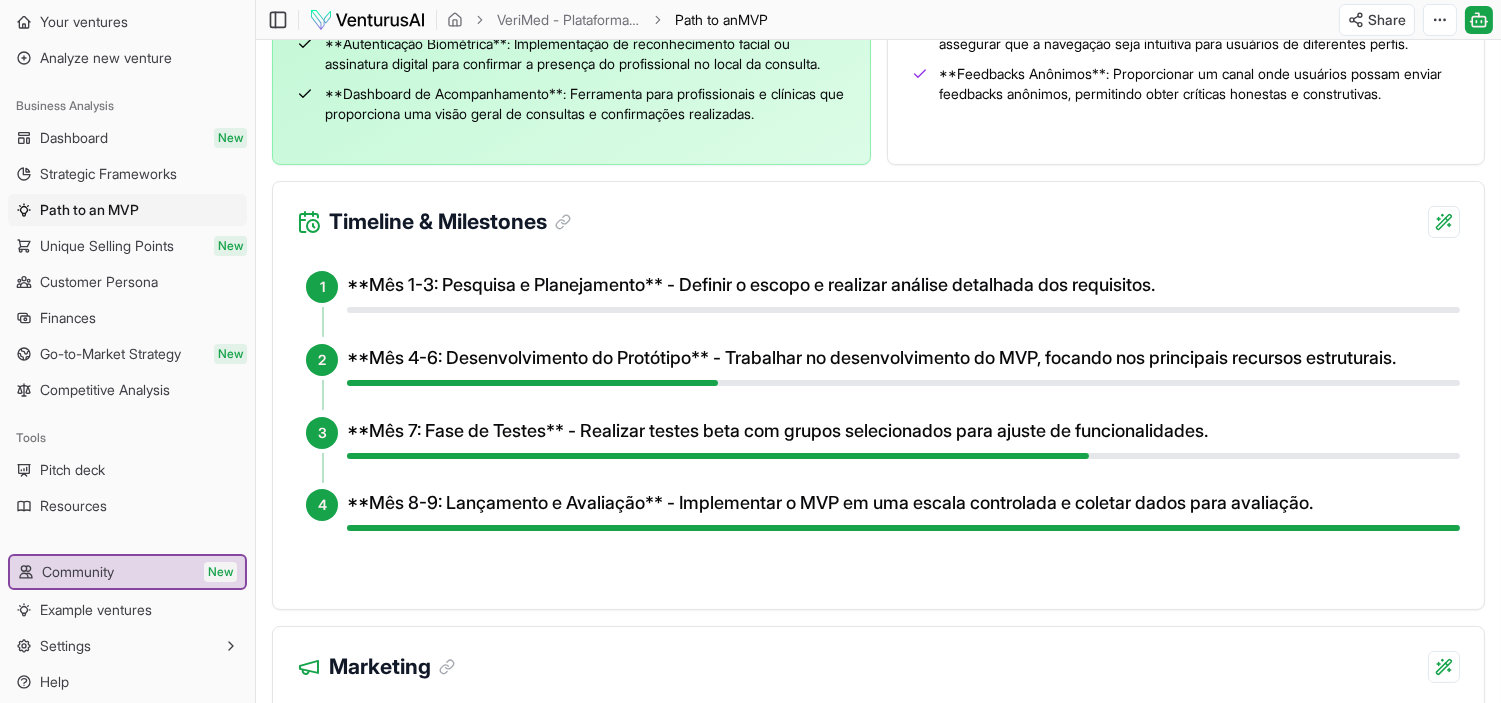 scroll, scrollTop: 0, scrollLeft: 0, axis: both 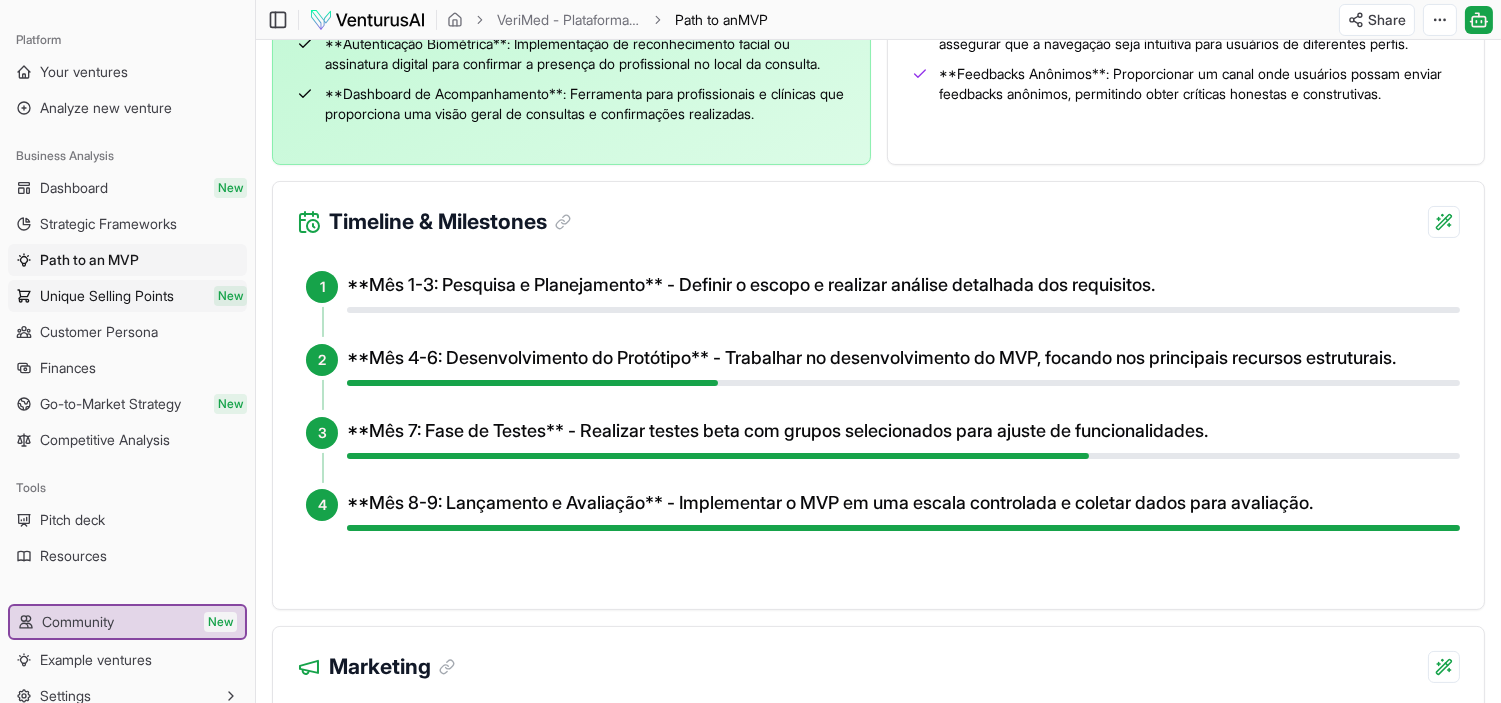 click on "Unique Selling Points" at bounding box center [107, 296] 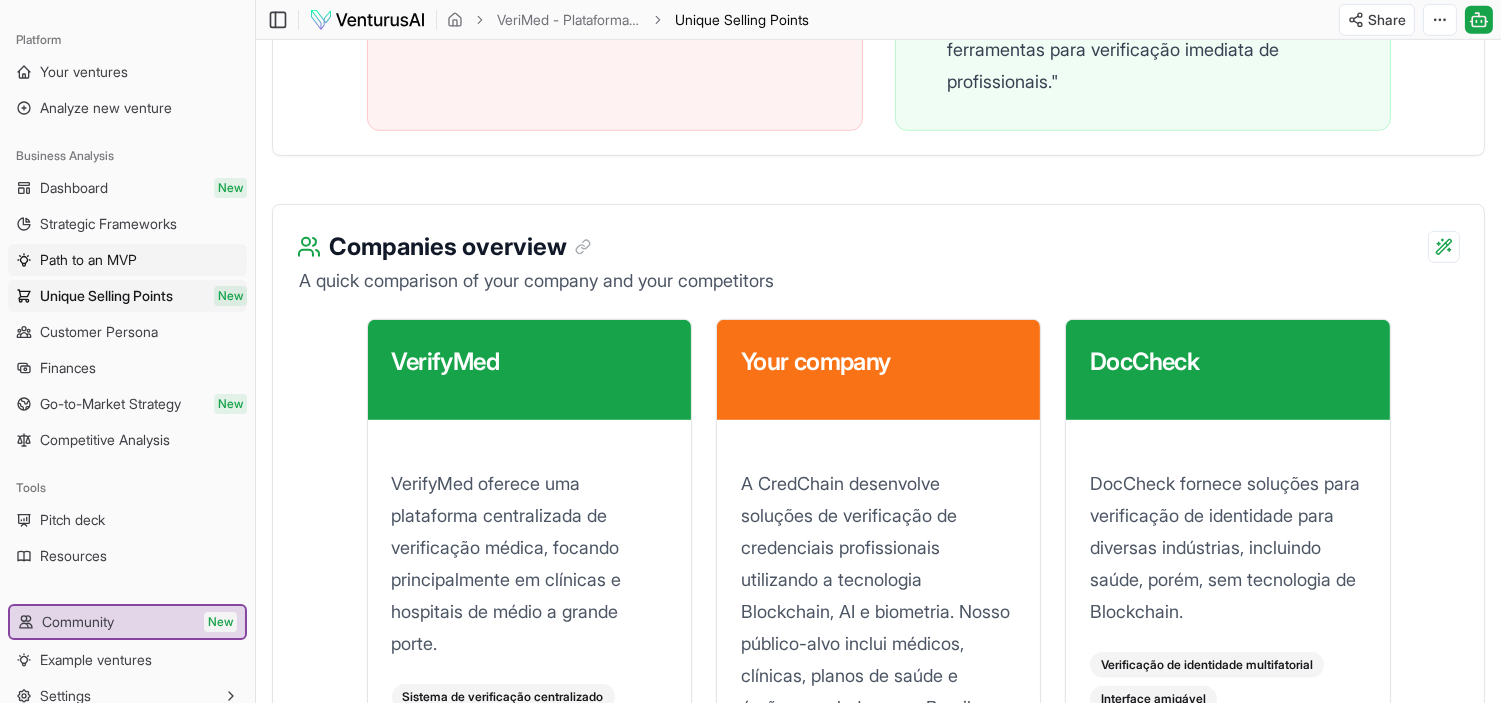scroll, scrollTop: 3000, scrollLeft: 0, axis: vertical 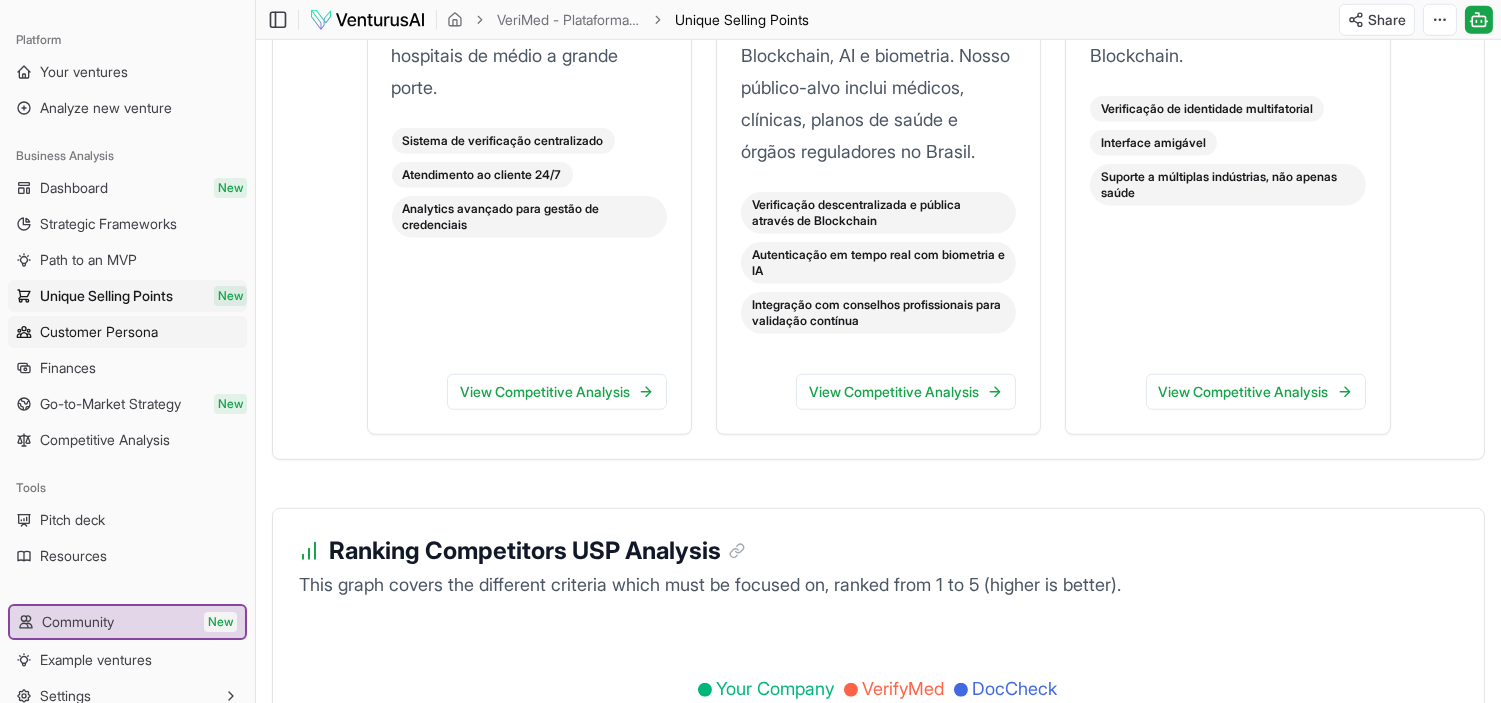 click on "Customer Persona" at bounding box center [99, 332] 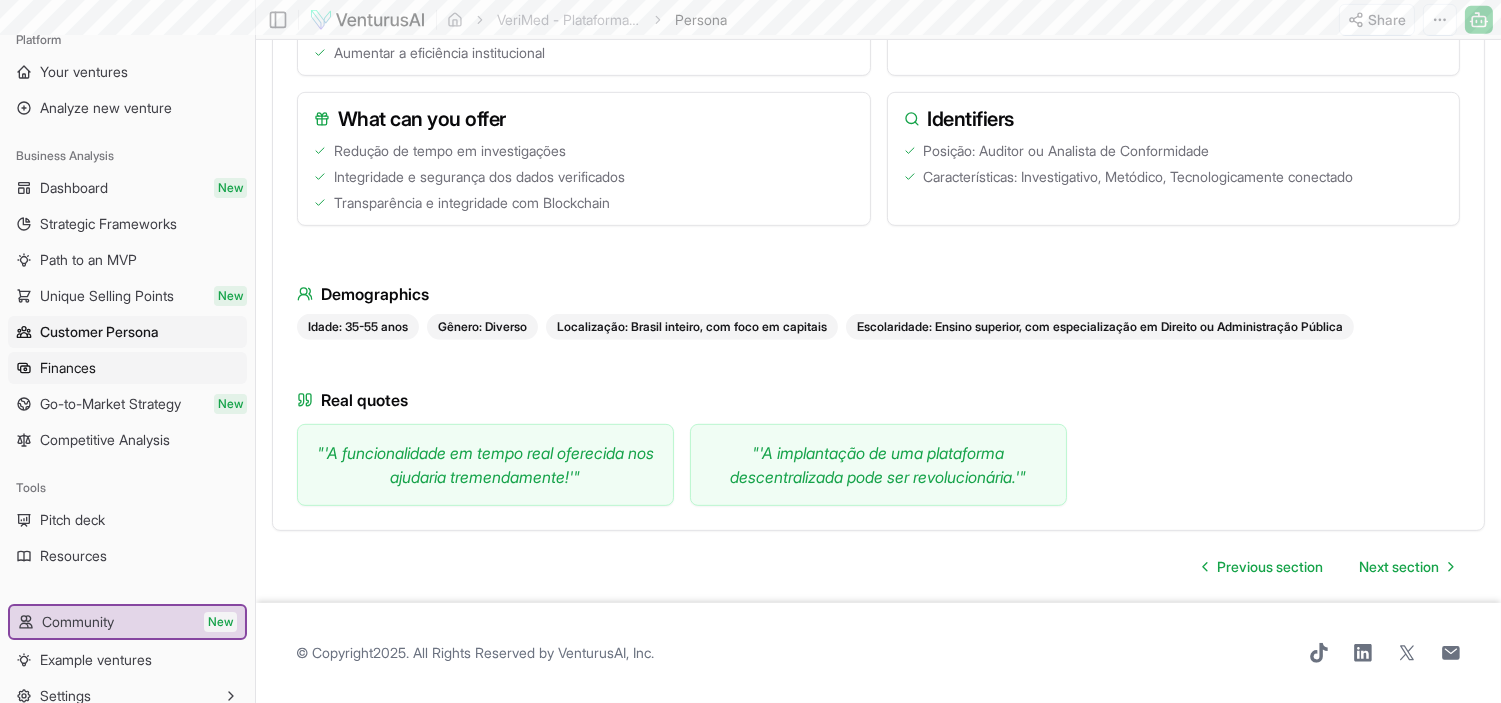 scroll, scrollTop: 0, scrollLeft: 0, axis: both 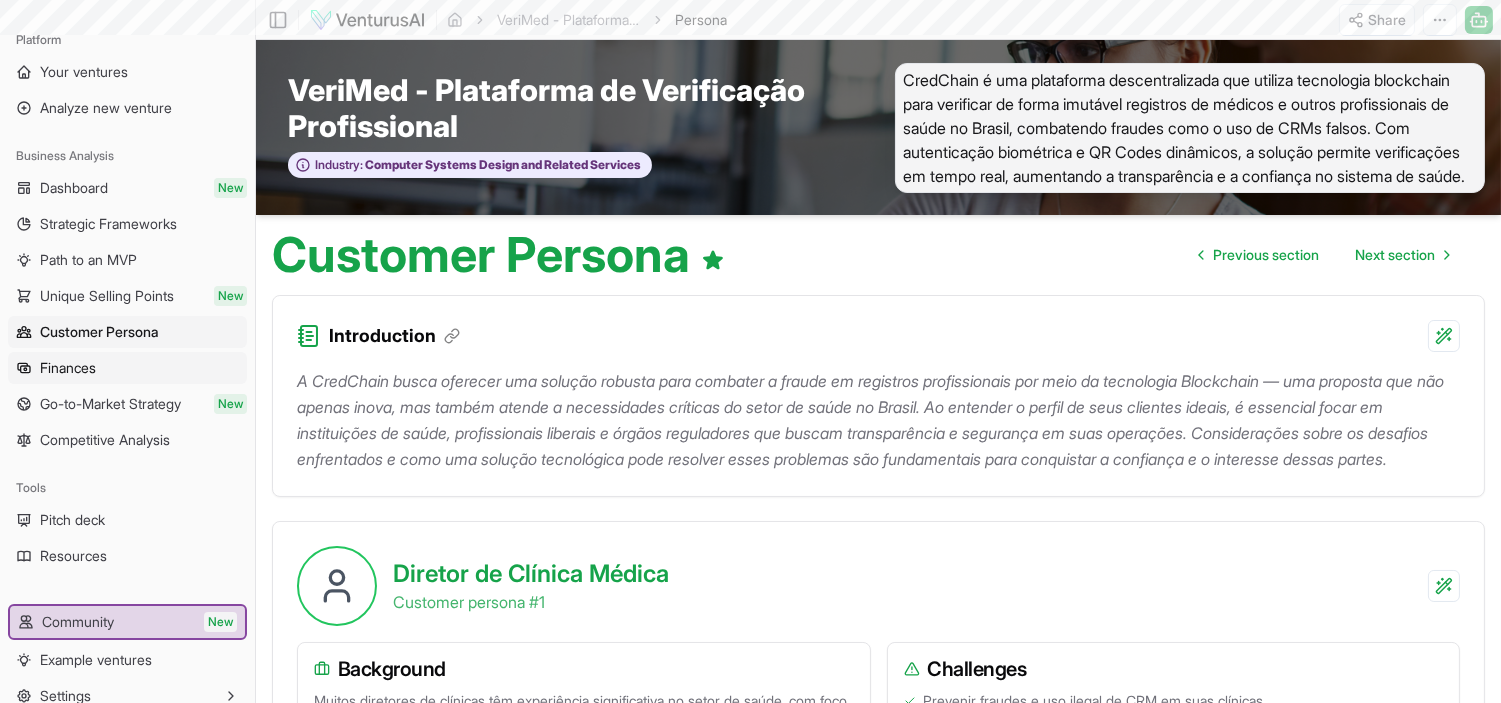 click on "Finances" at bounding box center [68, 368] 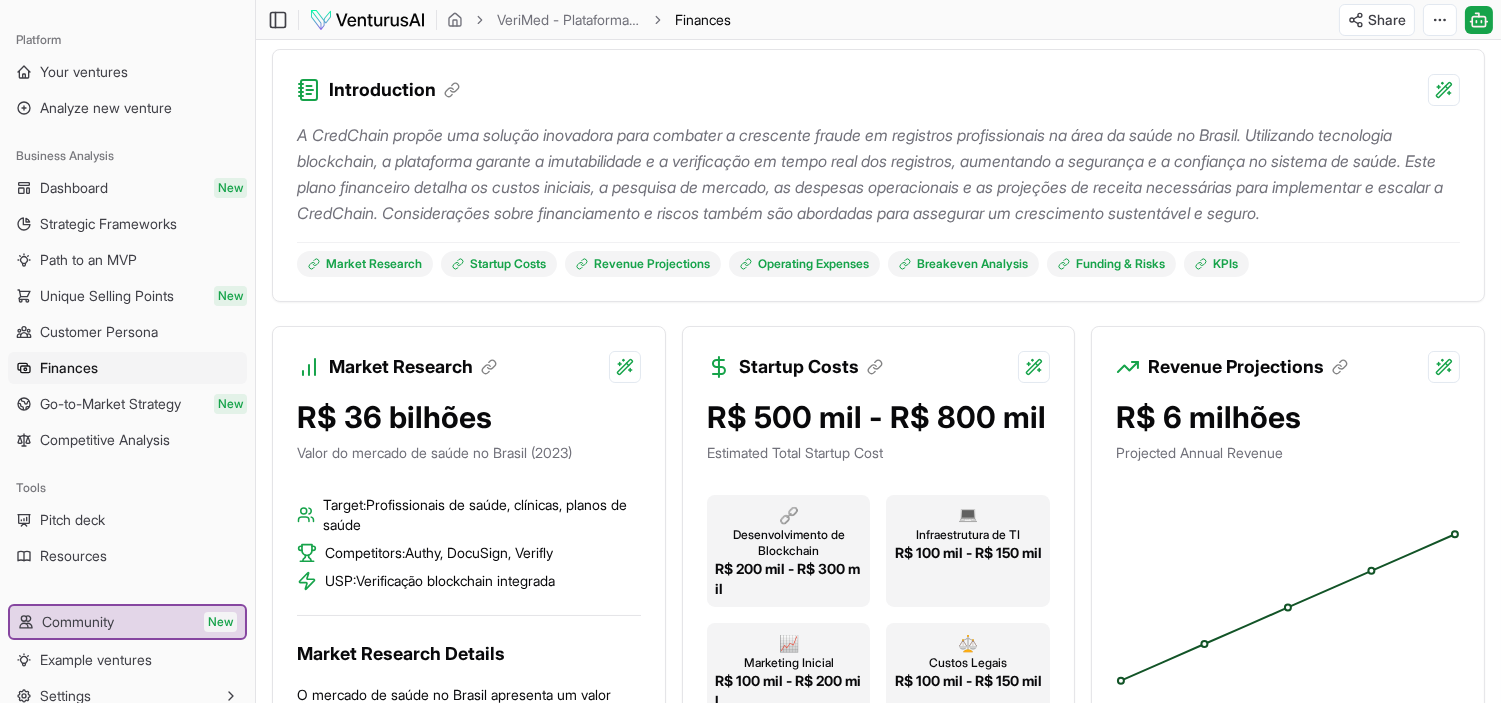 scroll, scrollTop: 555, scrollLeft: 0, axis: vertical 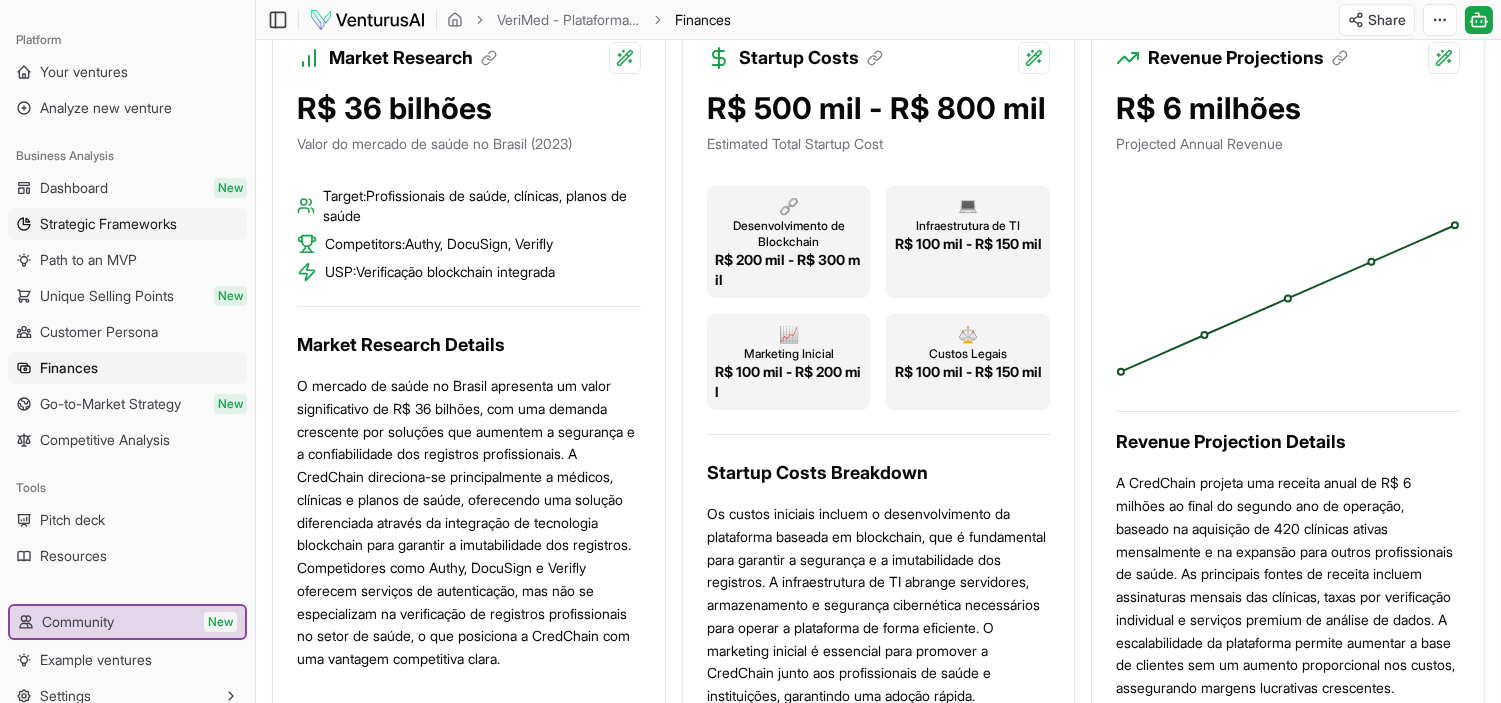 click on "Strategic Frameworks" at bounding box center (108, 224) 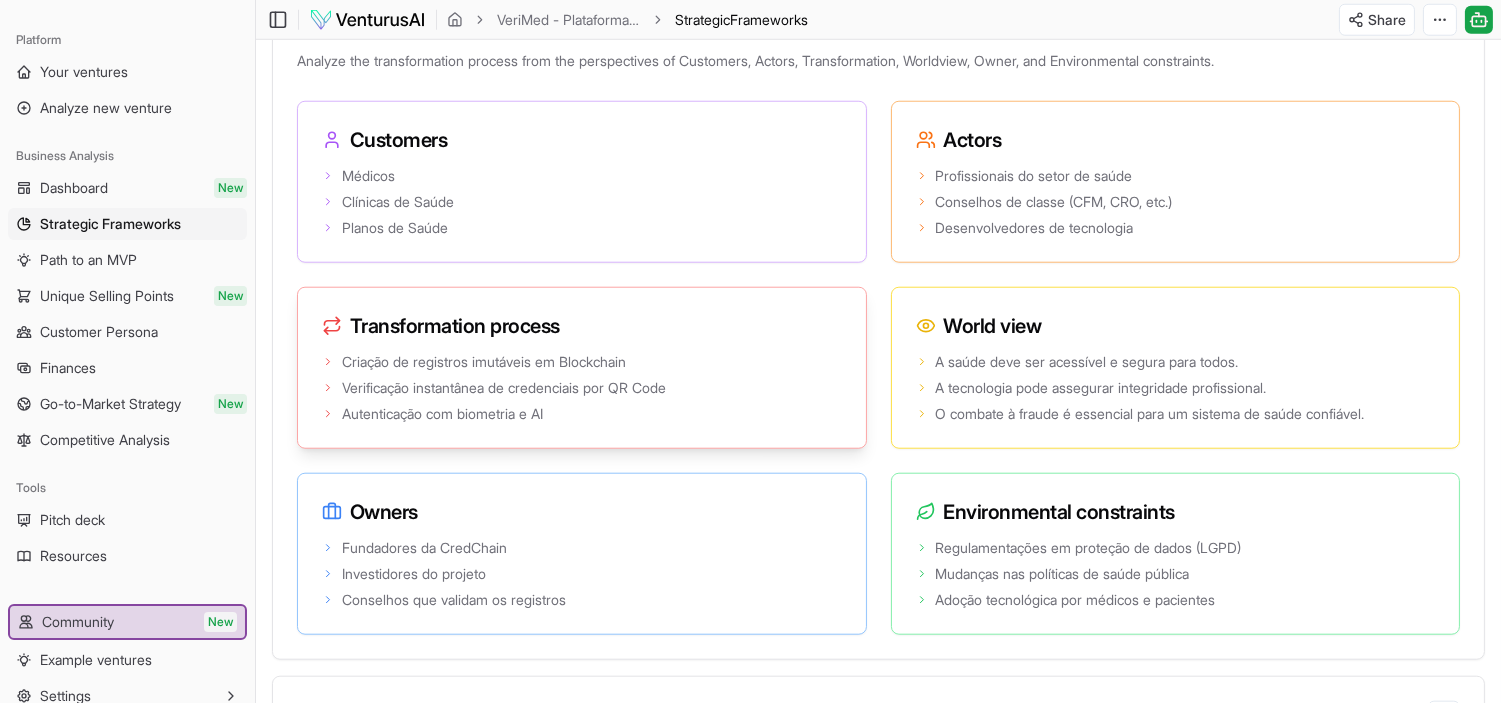 scroll, scrollTop: 3608, scrollLeft: 0, axis: vertical 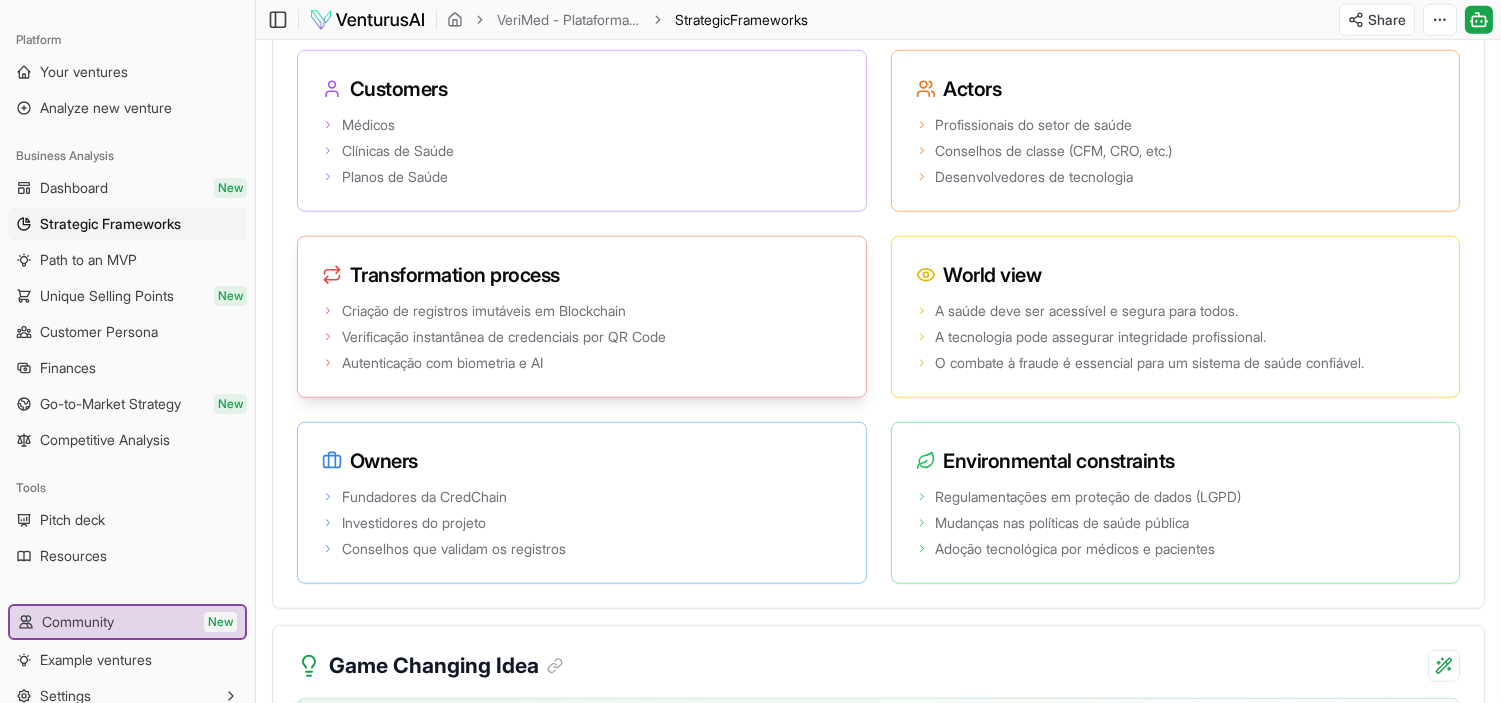 click on "Autenticação com biometria e AI" at bounding box center (442, 363) 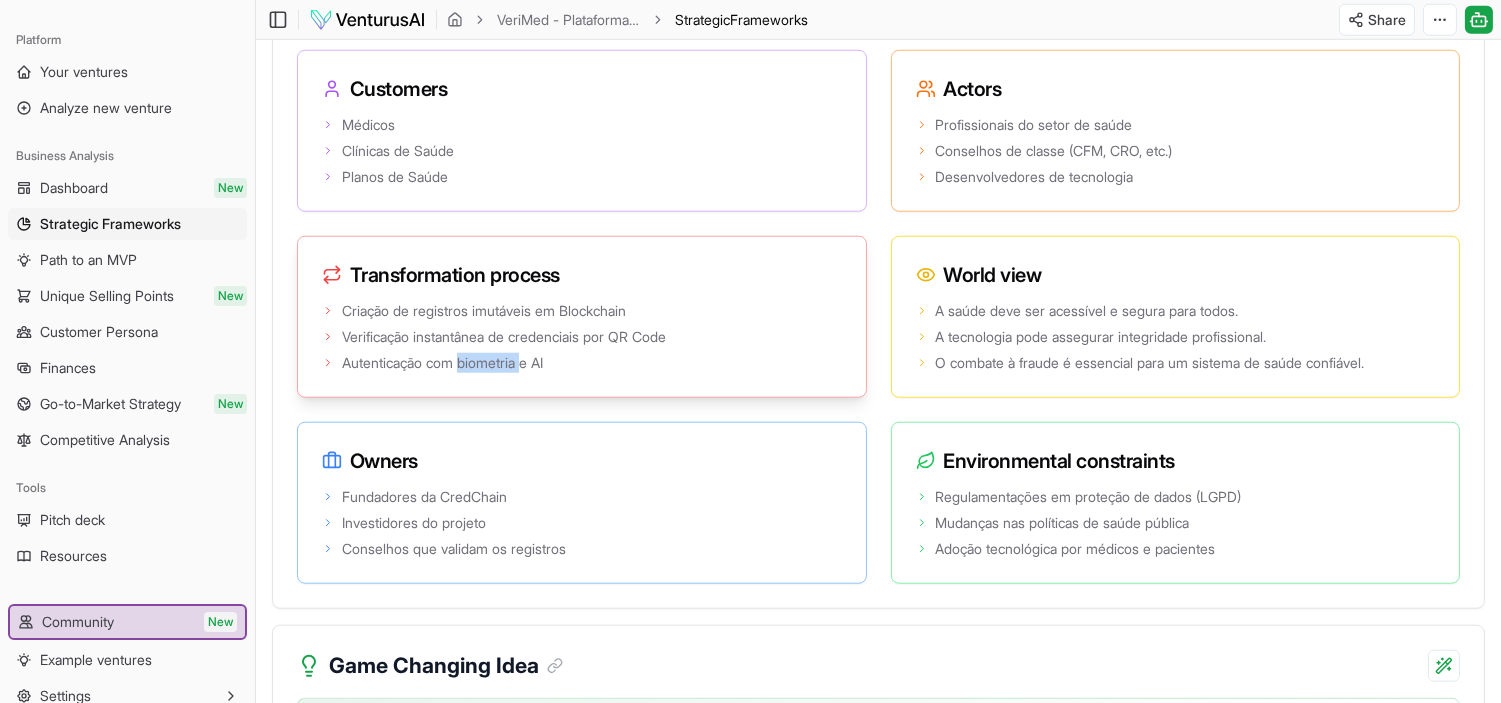 click on "Autenticação com biometria e AI" at bounding box center (442, 363) 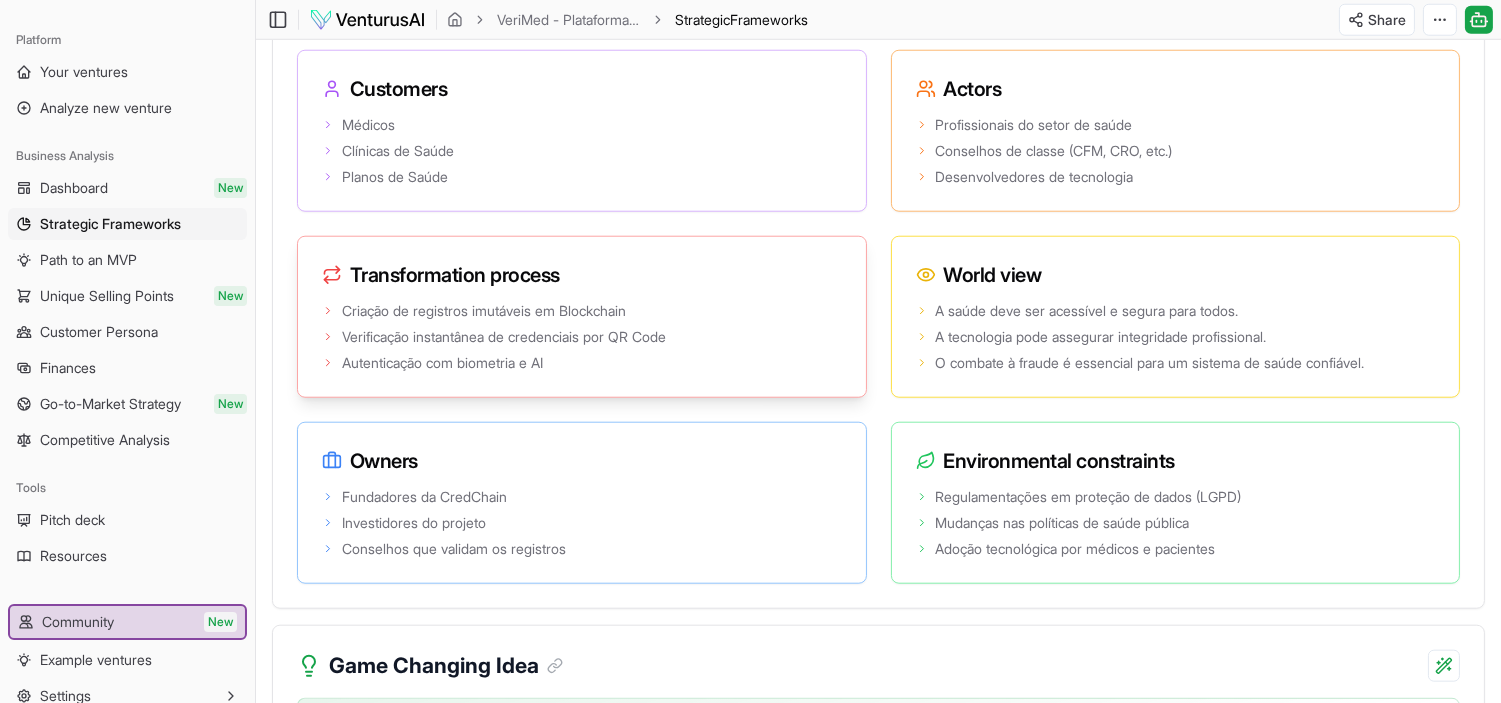 click on "Autenticação com biometria e AI" at bounding box center [582, 363] 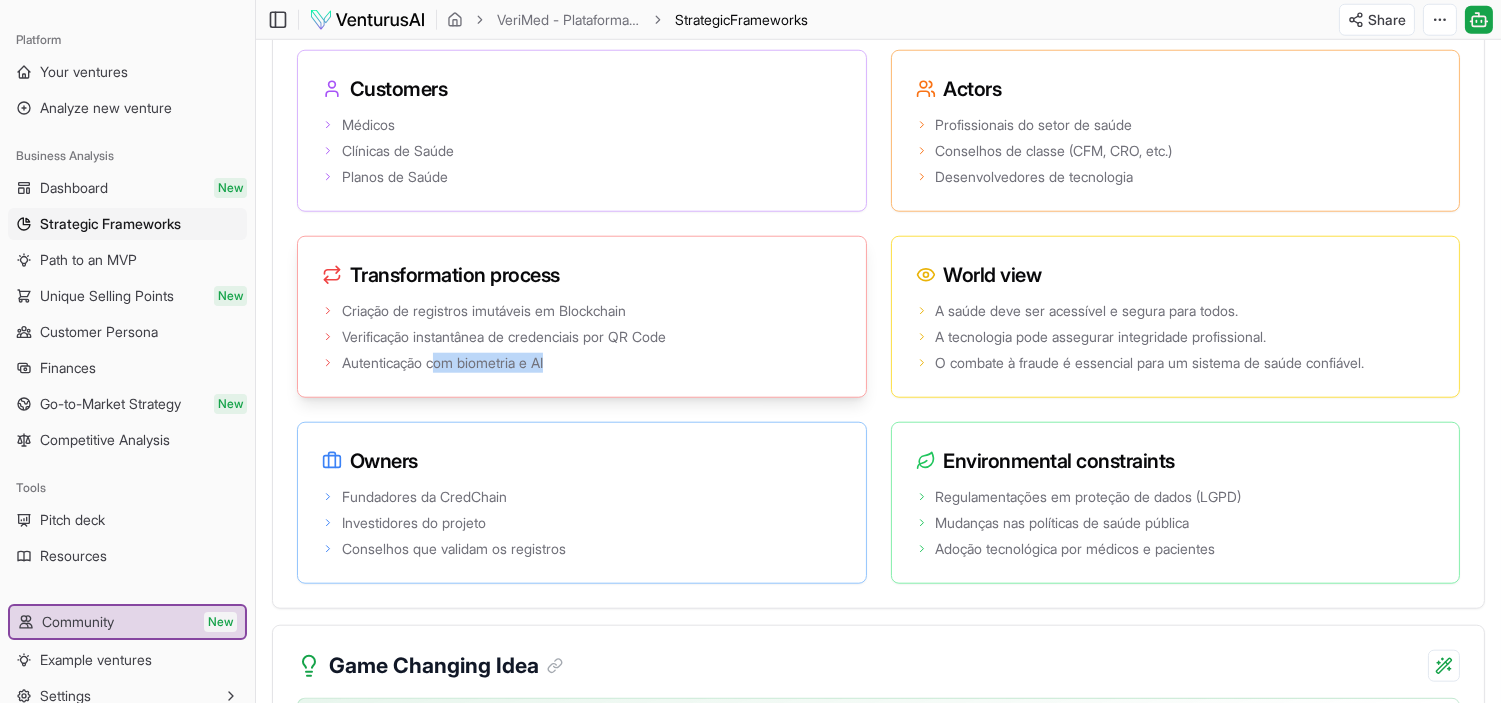 drag, startPoint x: 548, startPoint y: 453, endPoint x: 440, endPoint y: 445, distance: 108.29589 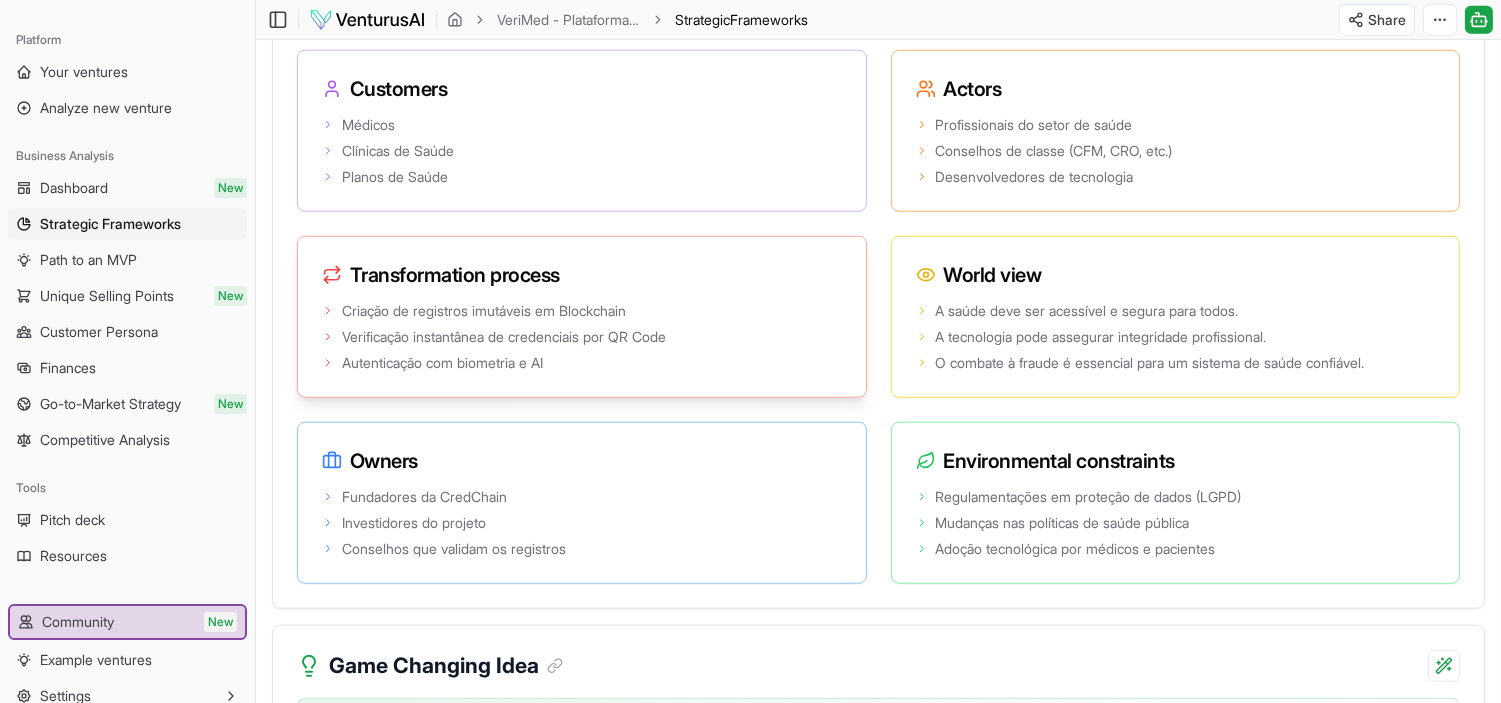 click on "Autenticação com biometria e AI" at bounding box center (442, 363) 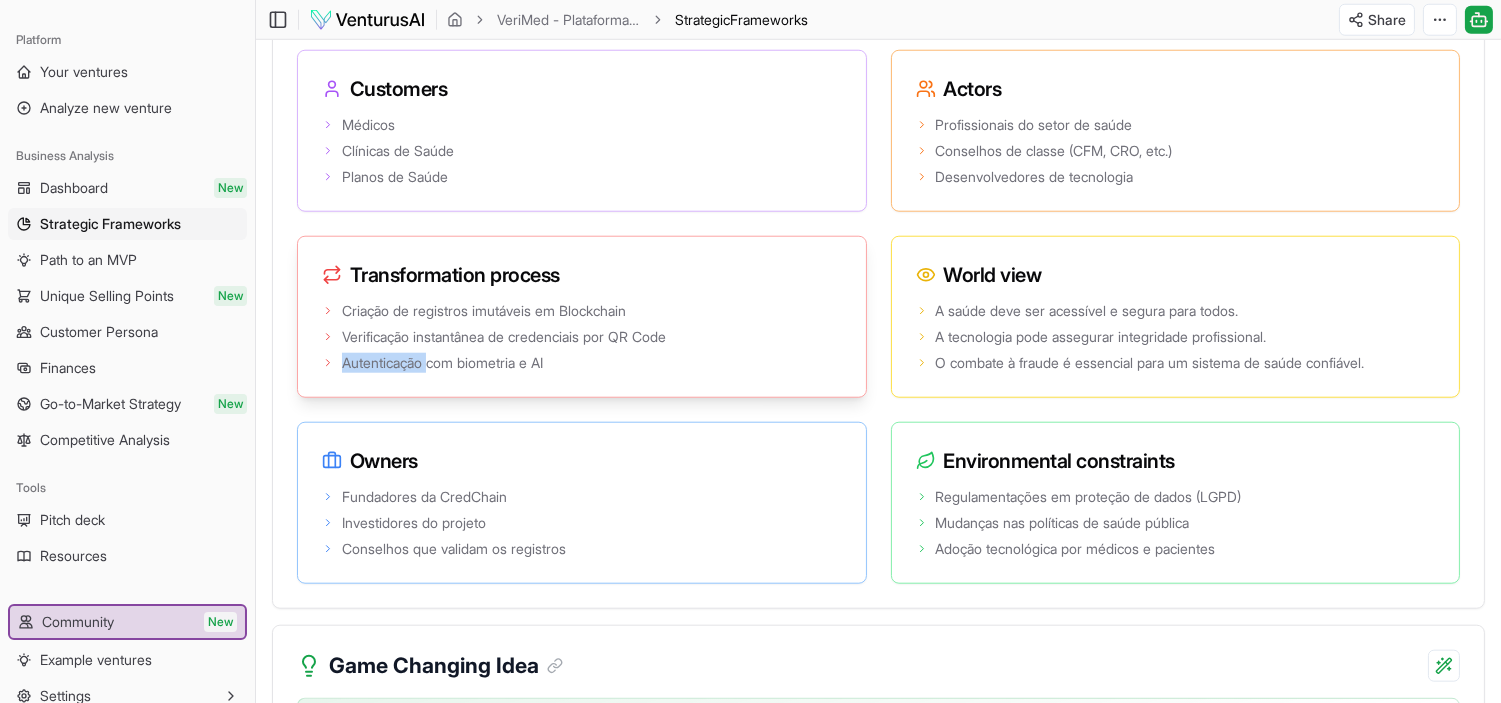 click on "Autenticação com biometria e AI" at bounding box center (442, 363) 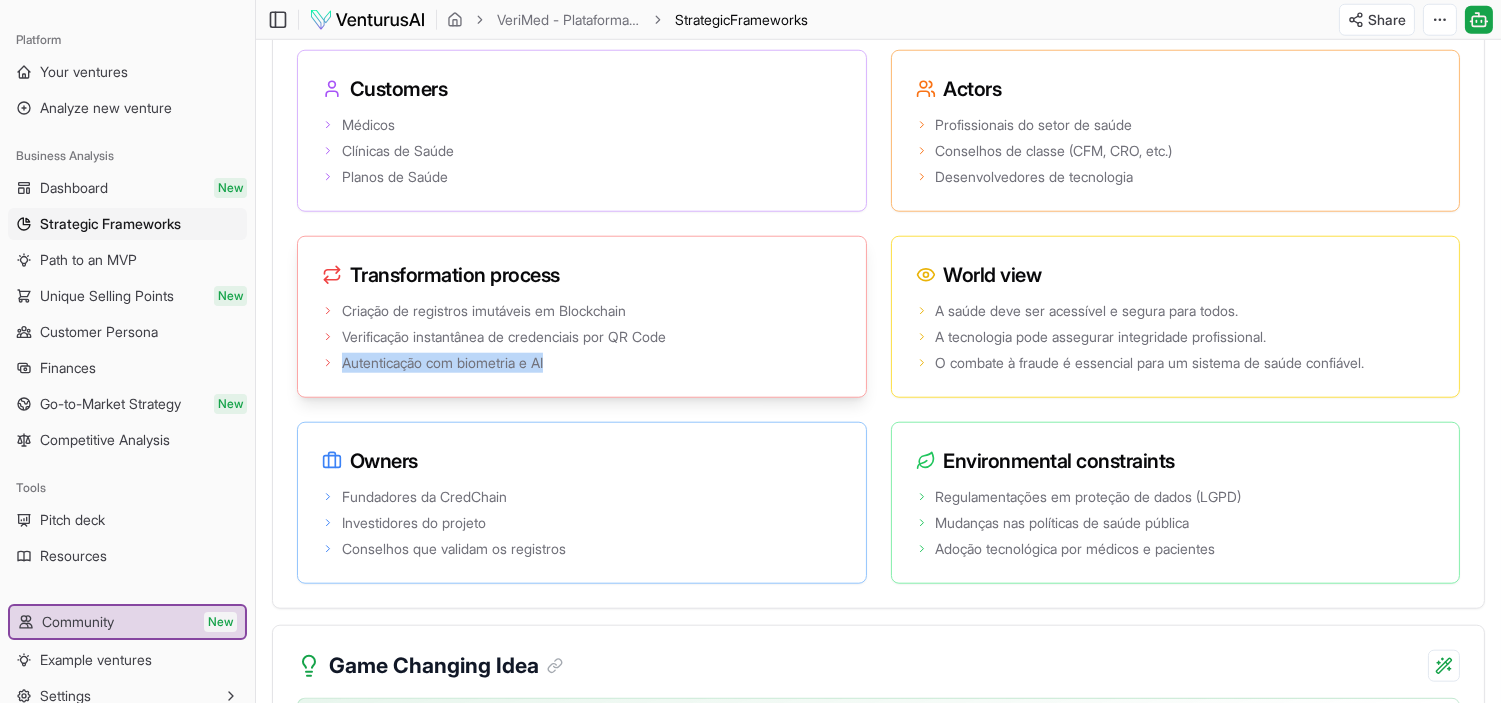 click on "Autenticação com biometria e AI" at bounding box center (442, 363) 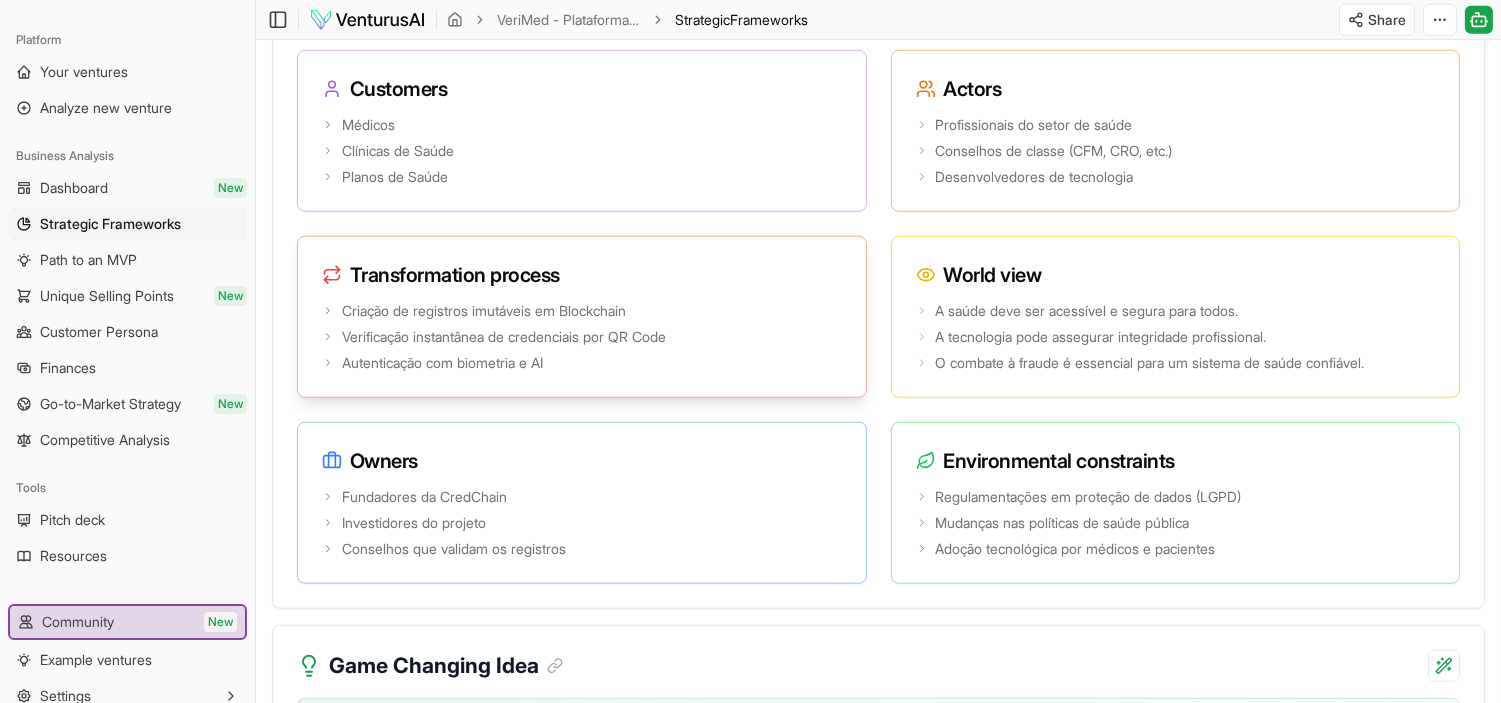 click on "Autenticação com biometria e AI" at bounding box center (582, 363) 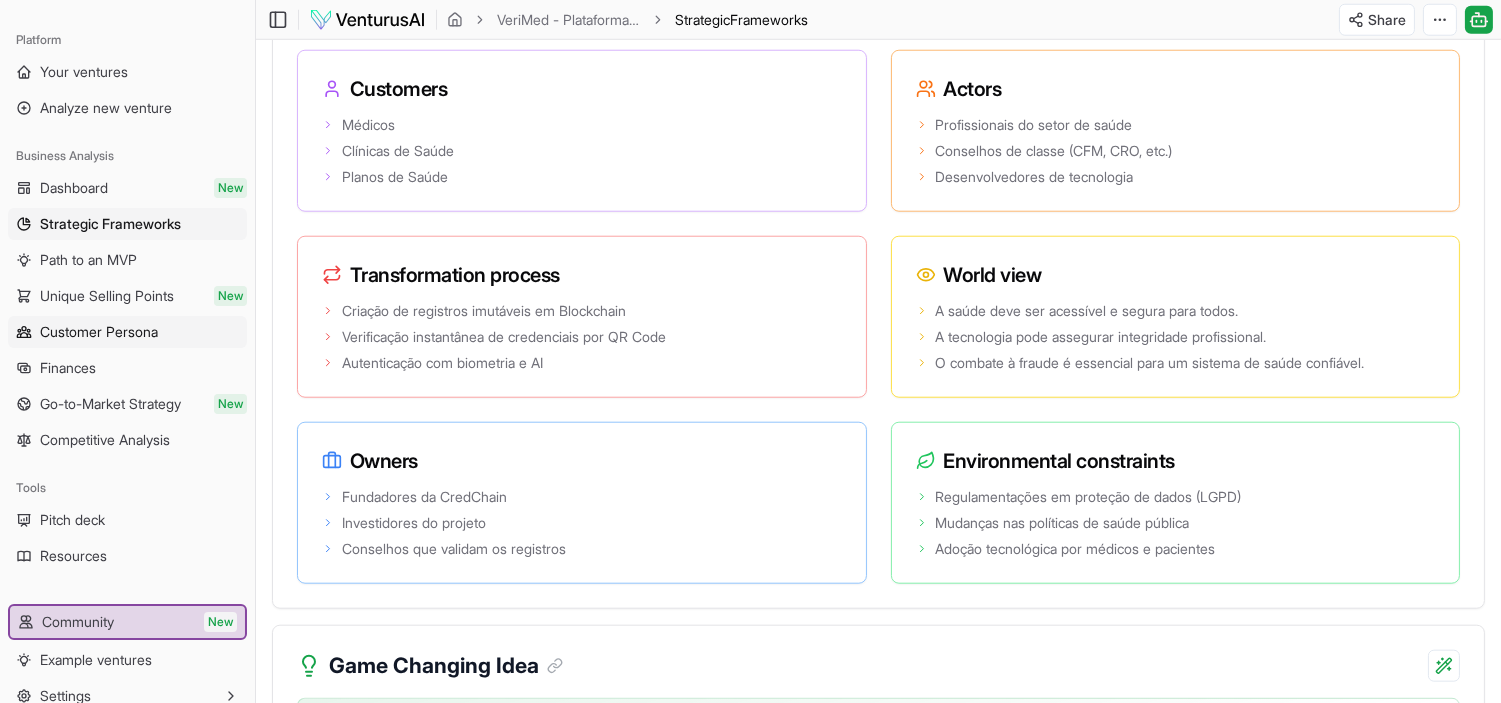click on "Customer Persona" at bounding box center [99, 332] 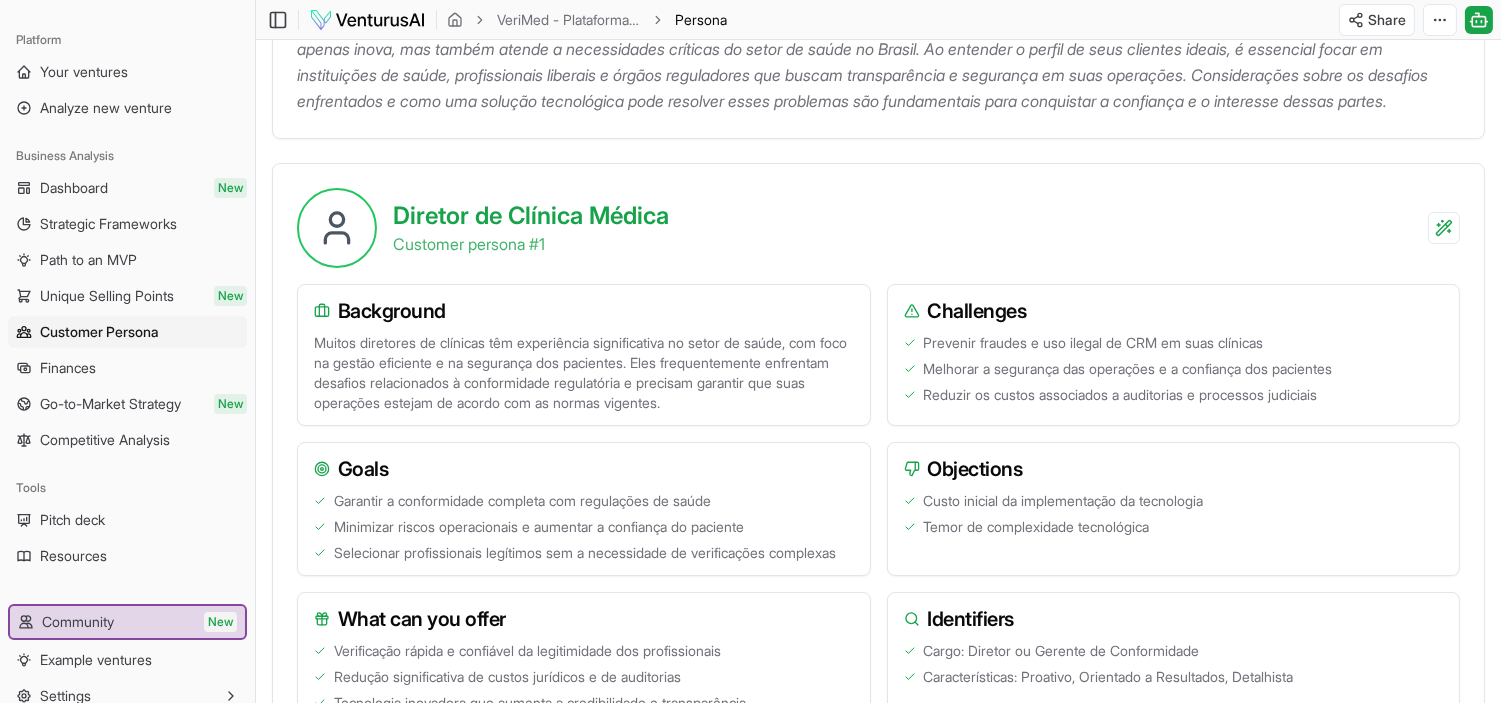 scroll, scrollTop: 333, scrollLeft: 0, axis: vertical 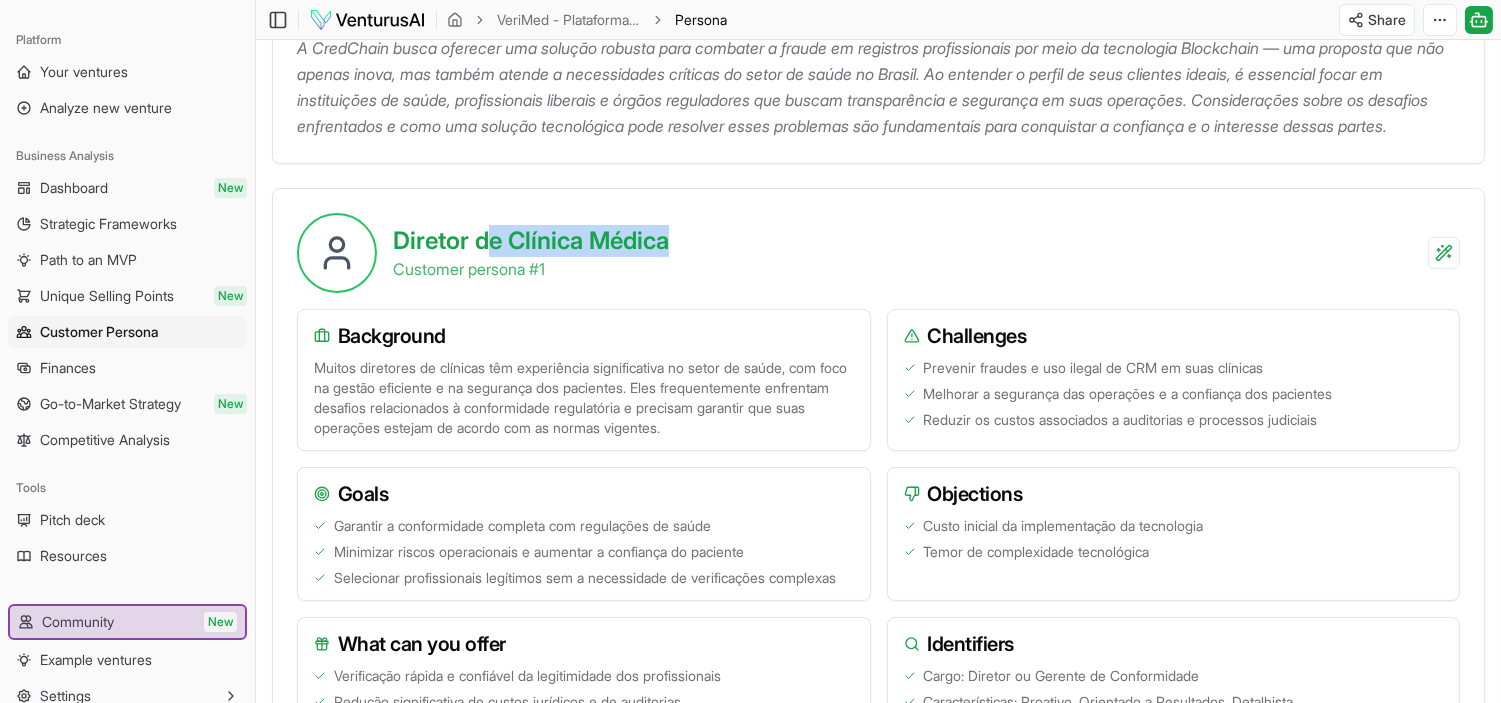drag, startPoint x: 490, startPoint y: 273, endPoint x: 673, endPoint y: 285, distance: 183.39302 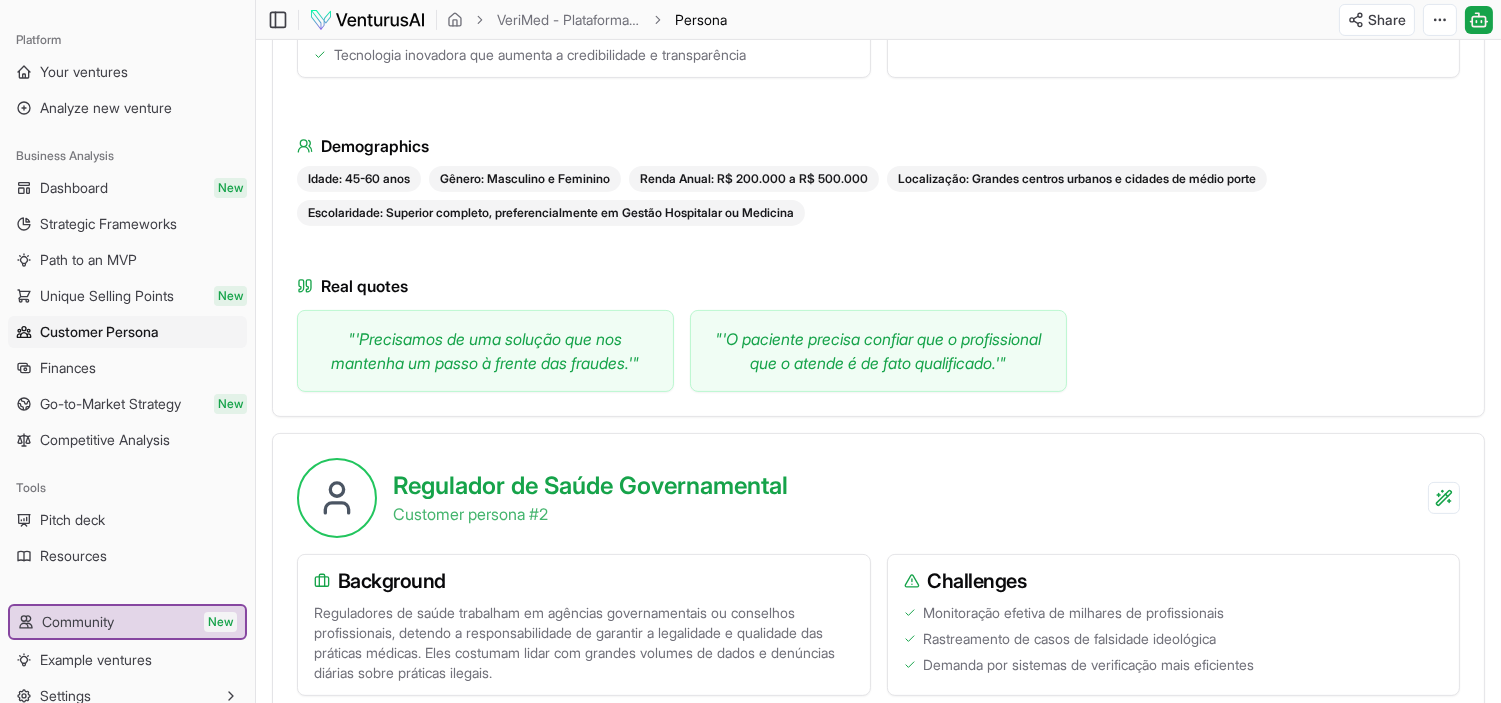 scroll, scrollTop: 1444, scrollLeft: 0, axis: vertical 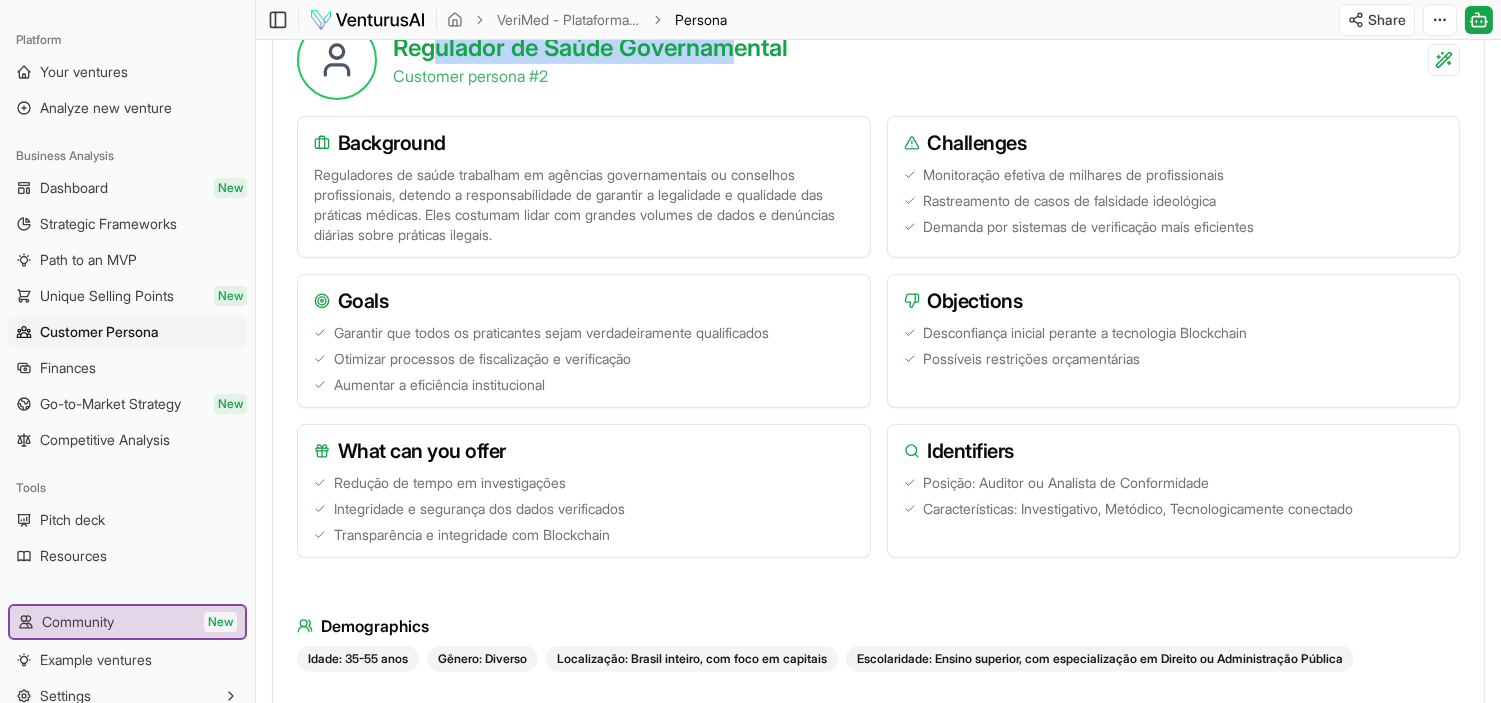 drag, startPoint x: 442, startPoint y: 116, endPoint x: 745, endPoint y: 135, distance: 303.59512 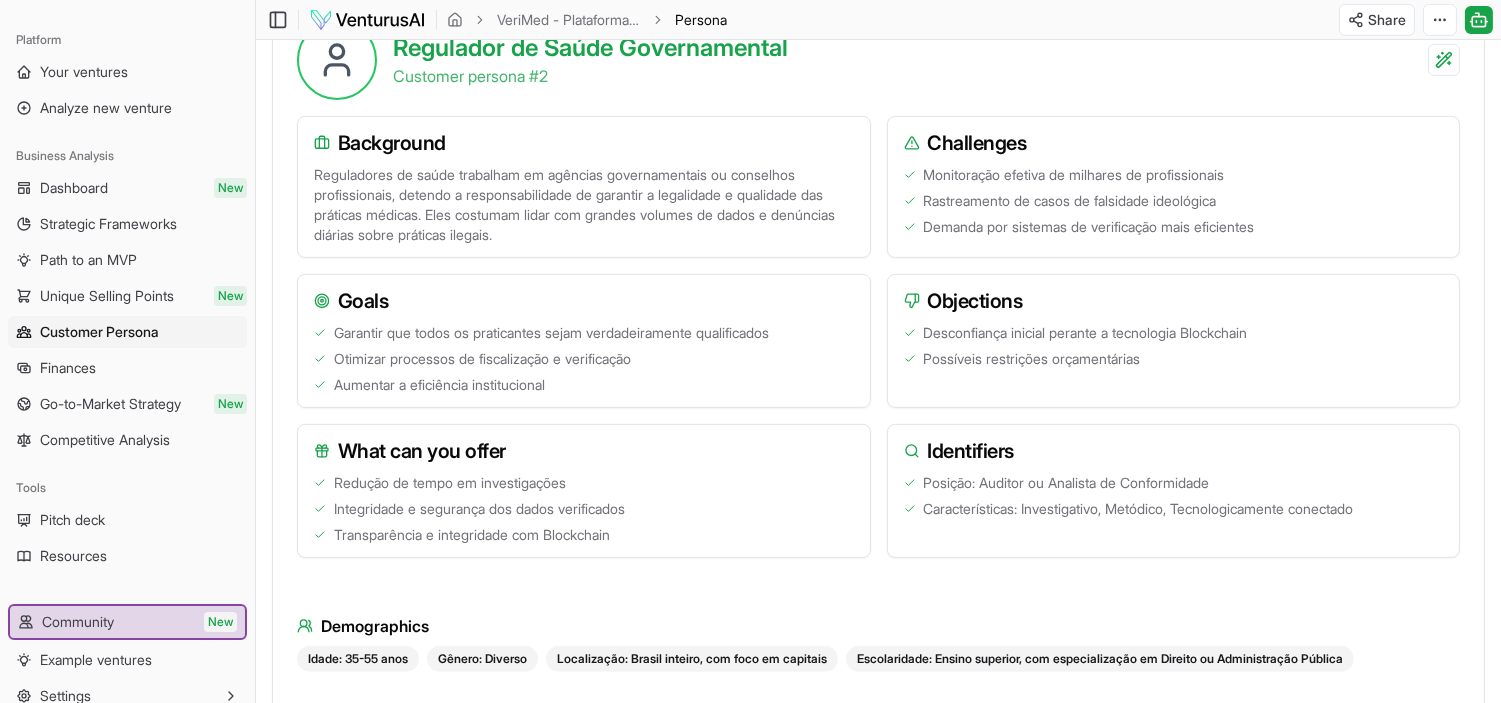 click on "Reguladores de saúde trabalham em agências governamentais ou conselhos profissionais, detendo a responsabilidade de garantir a legalidade e qualidade das práticas médicas. Eles costumam lidar com grandes volumes de dados e denúncias diárias sobre práticas ilegais." at bounding box center [584, 205] 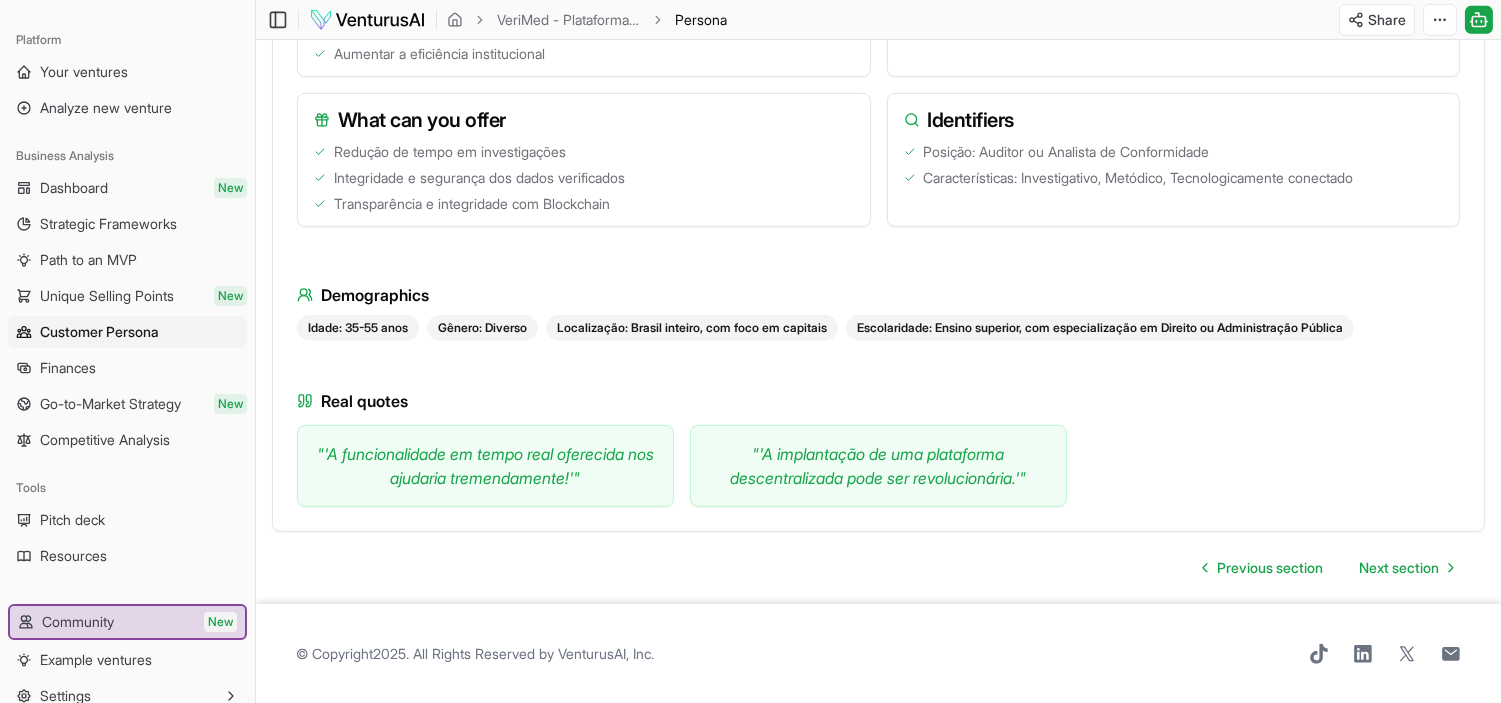 scroll, scrollTop: 1777, scrollLeft: 0, axis: vertical 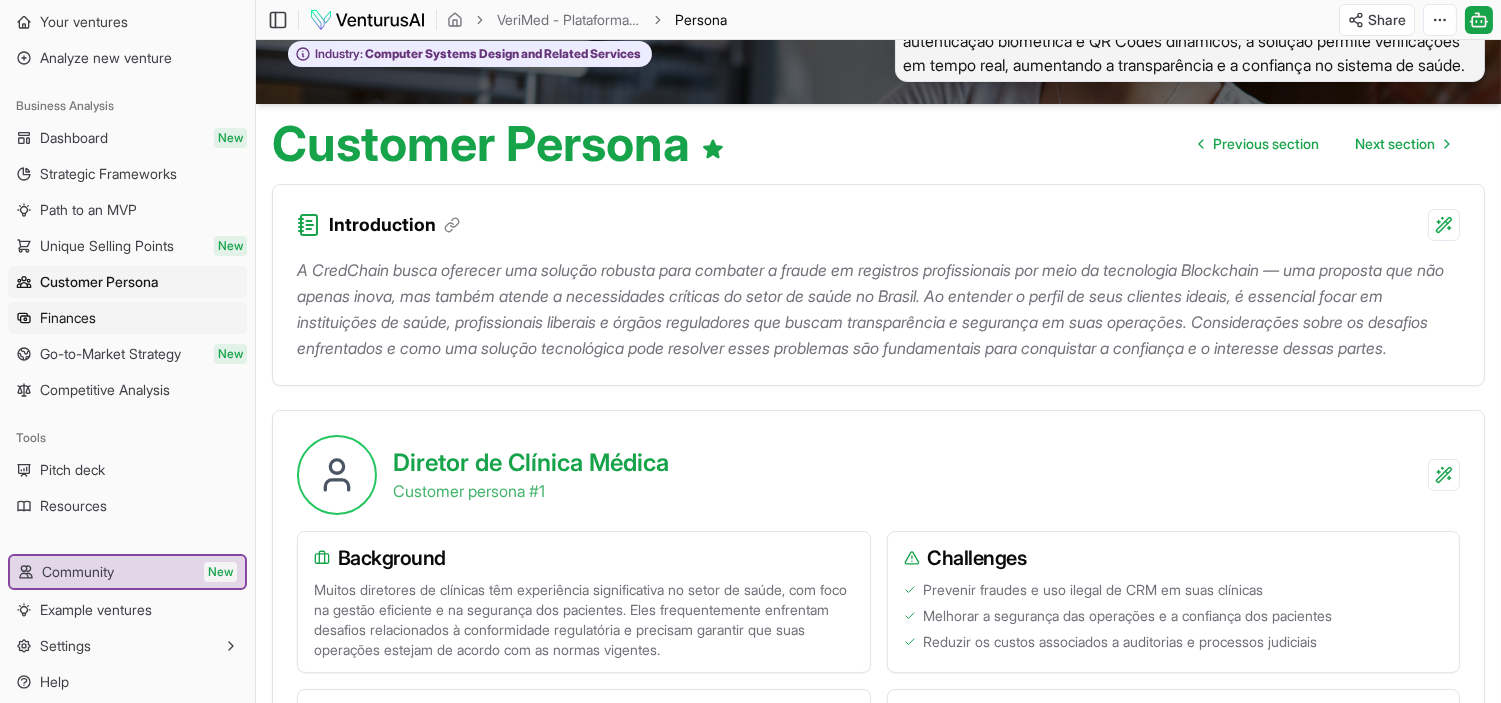 click on "Finances" at bounding box center (127, 318) 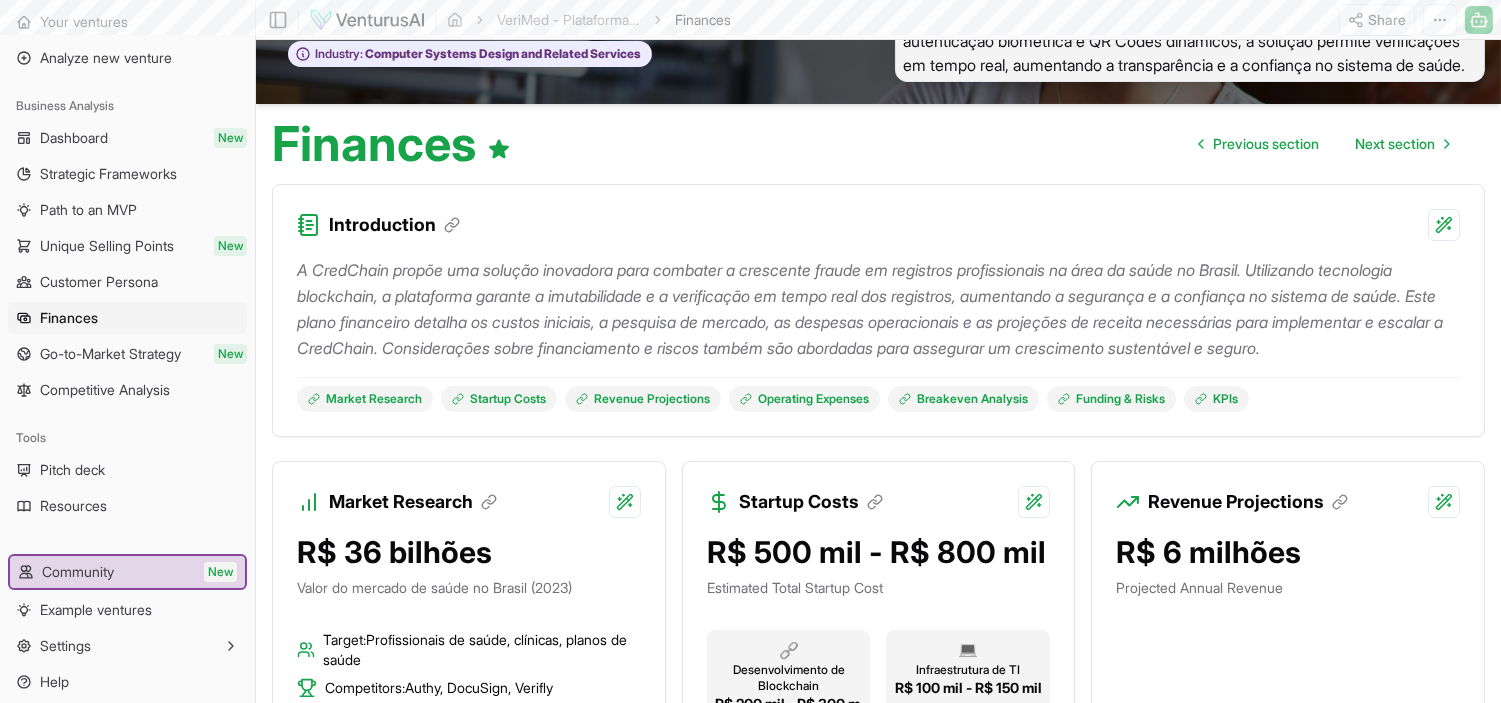 scroll, scrollTop: 0, scrollLeft: 0, axis: both 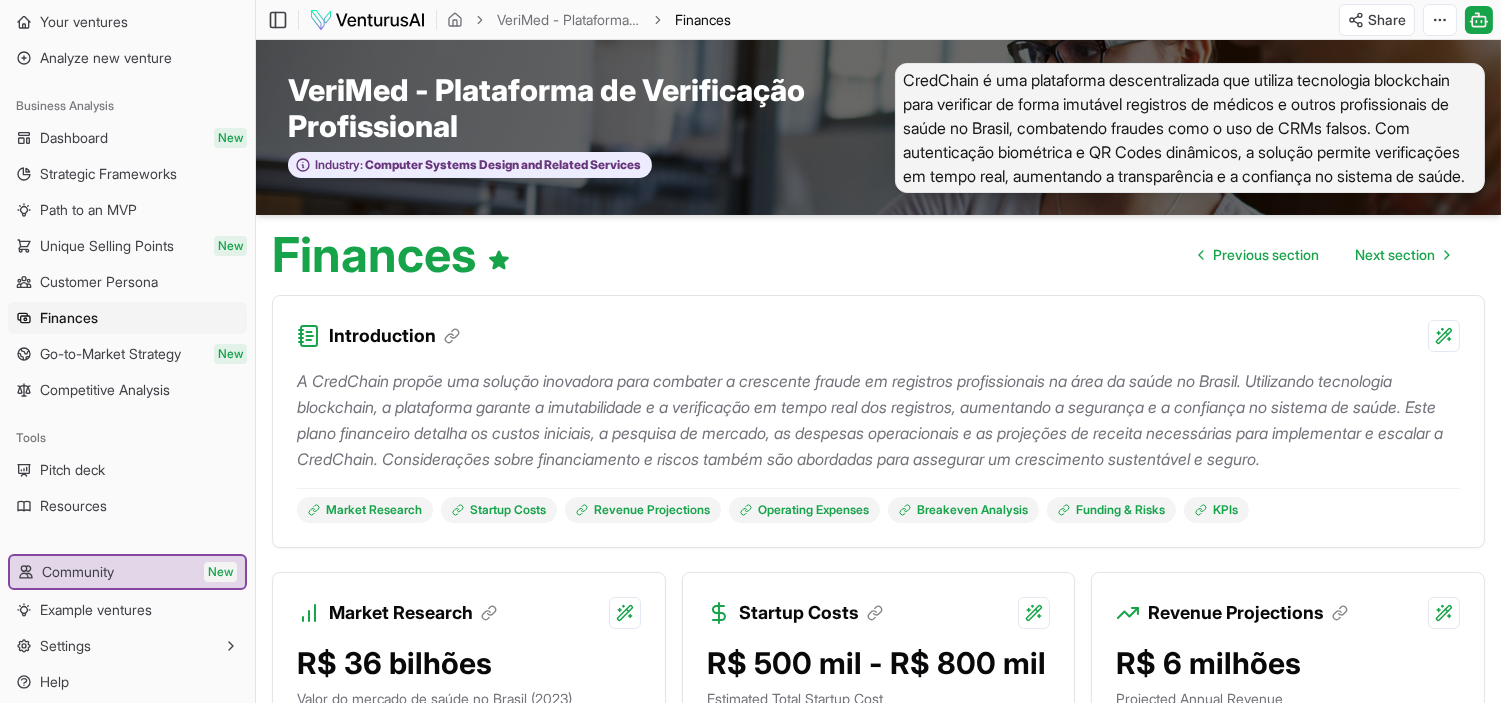 click on "Finances" at bounding box center [69, 318] 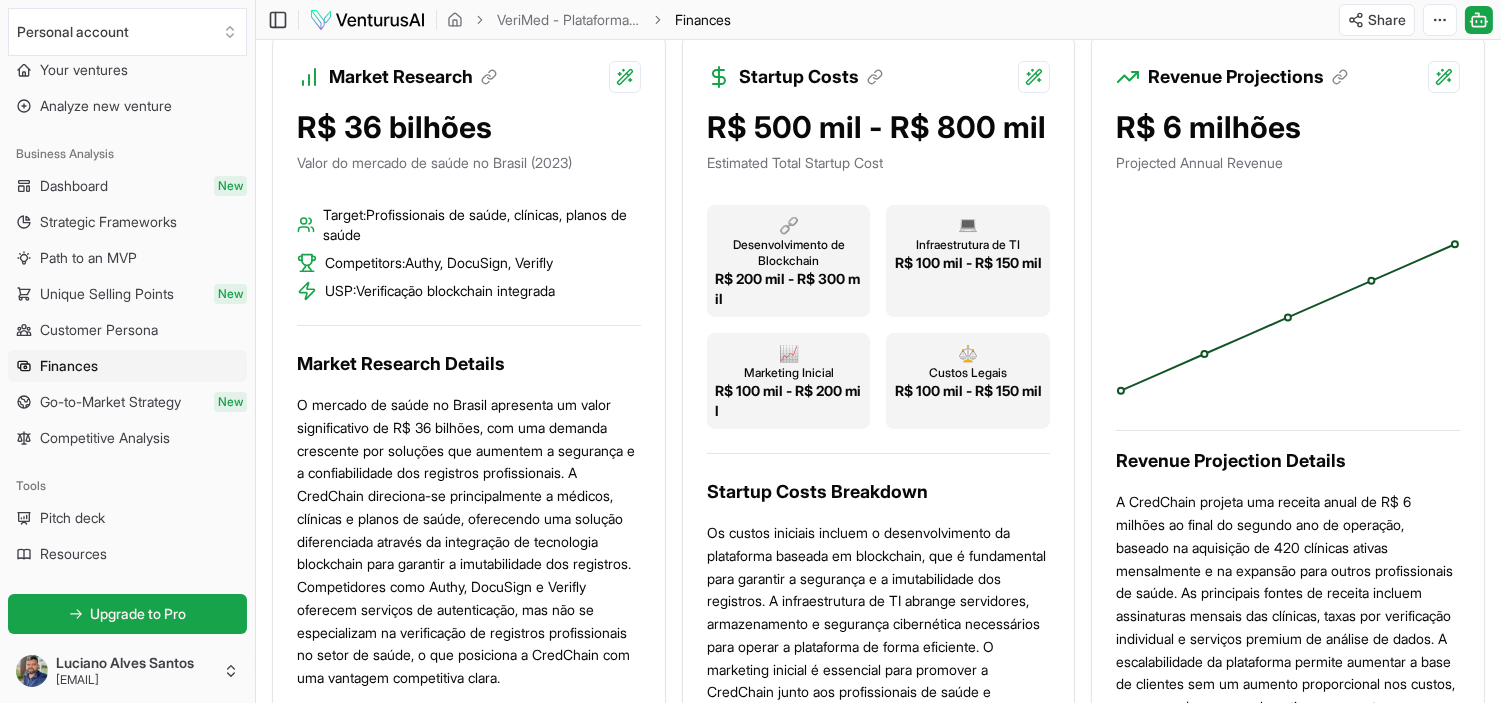 scroll, scrollTop: 555, scrollLeft: 0, axis: vertical 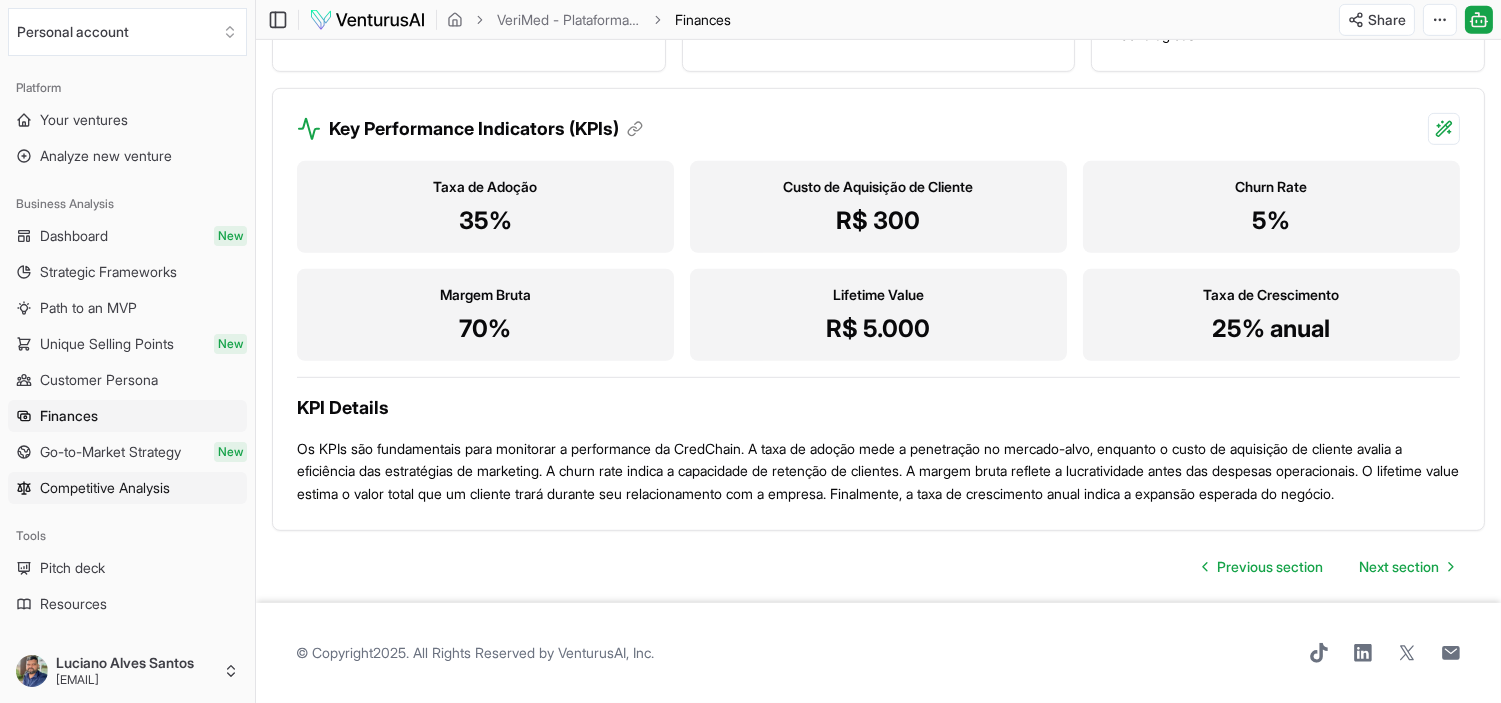 click on "Competitive Analysis" at bounding box center (105, 488) 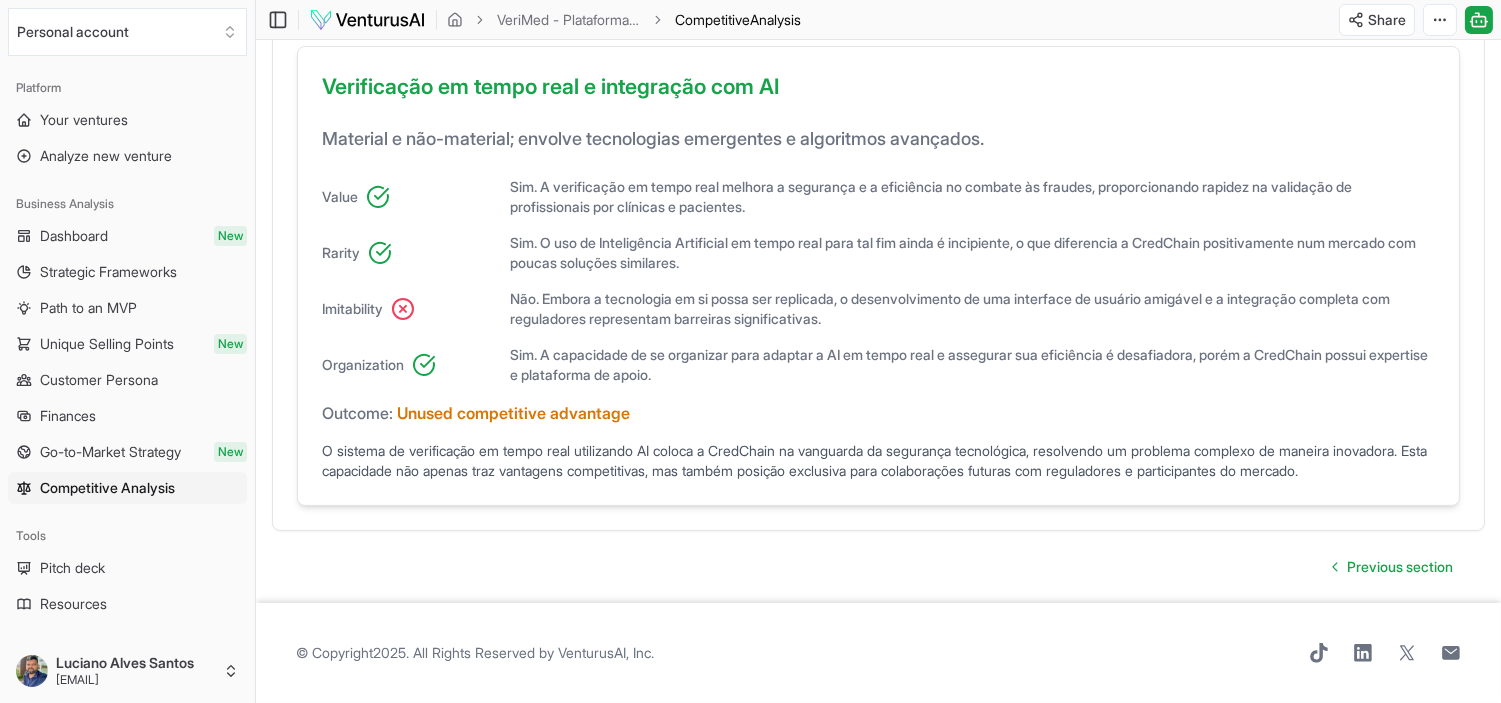 scroll, scrollTop: 1213, scrollLeft: 0, axis: vertical 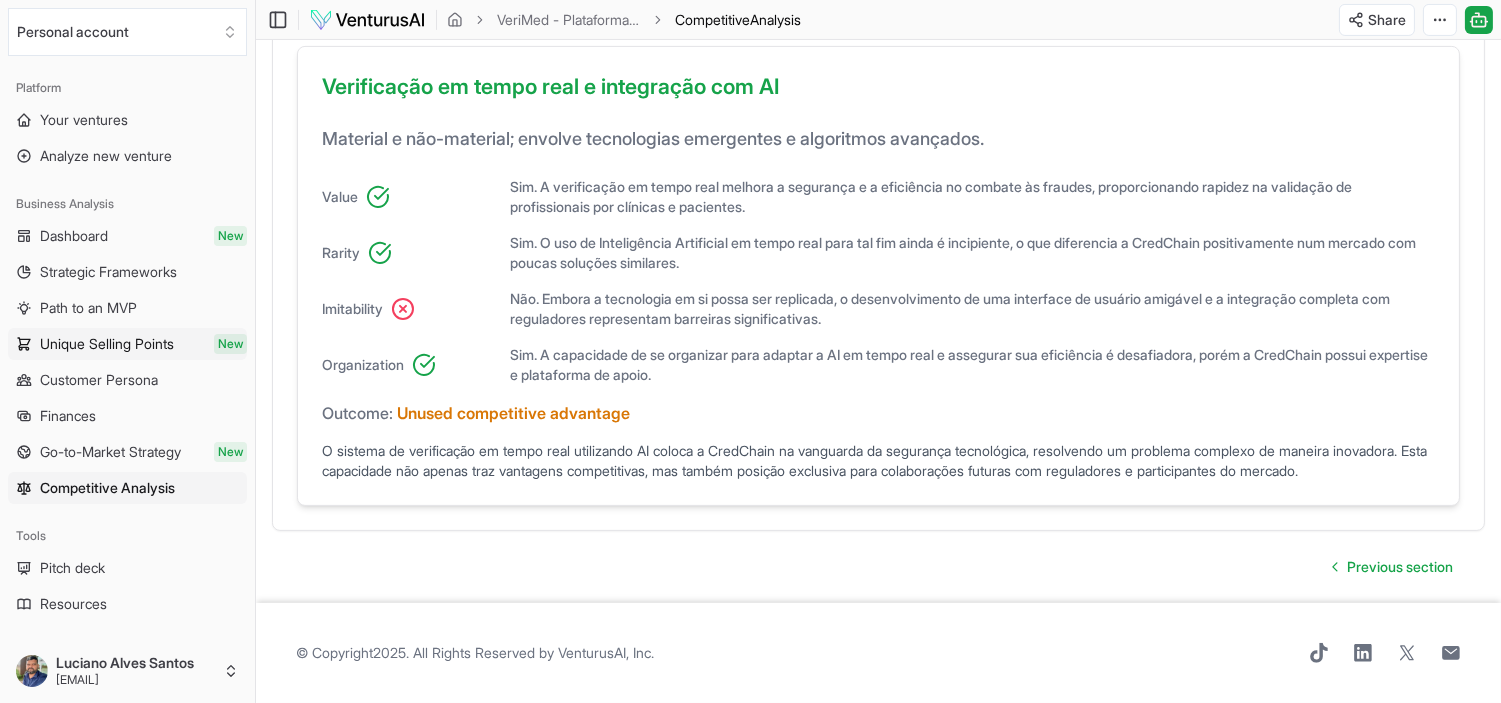 click on "Unique Selling Points" at bounding box center [107, 344] 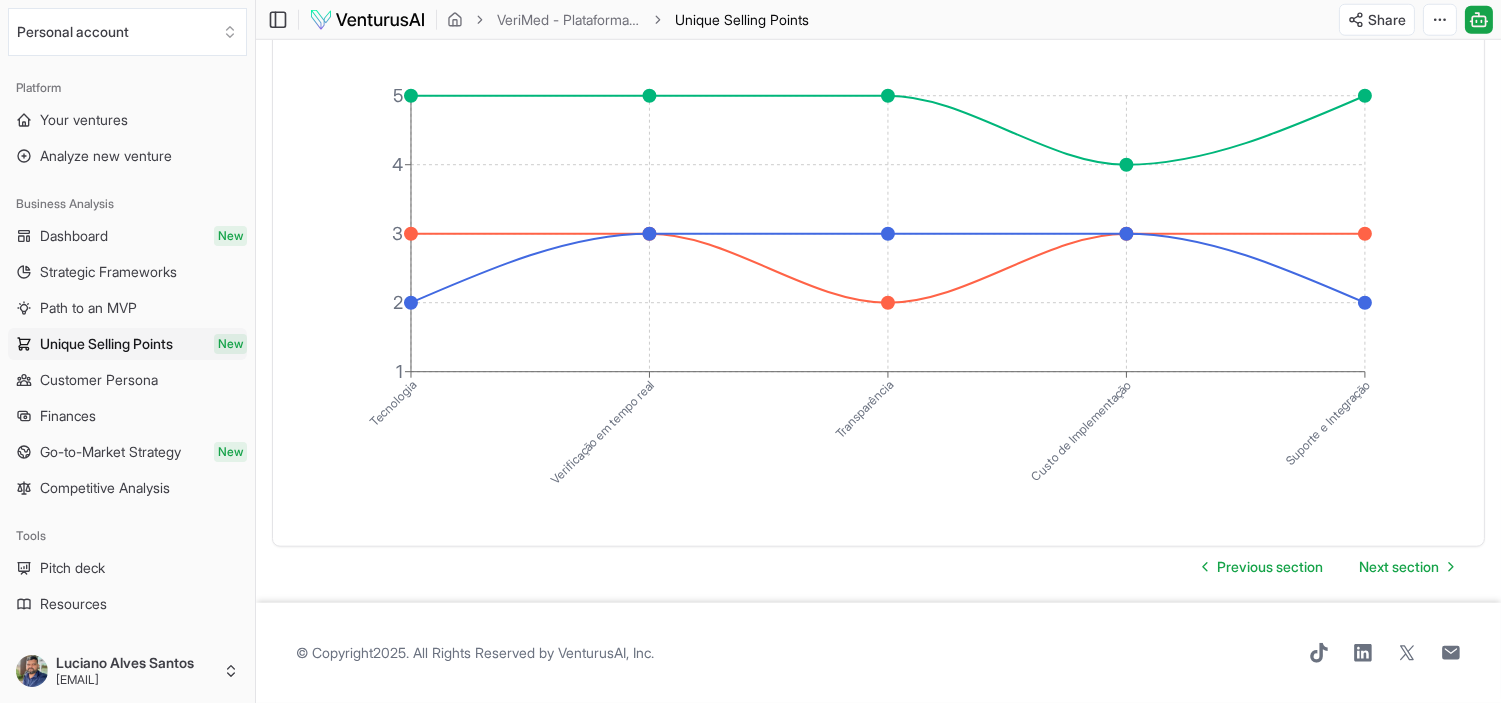 scroll, scrollTop: 3742, scrollLeft: 0, axis: vertical 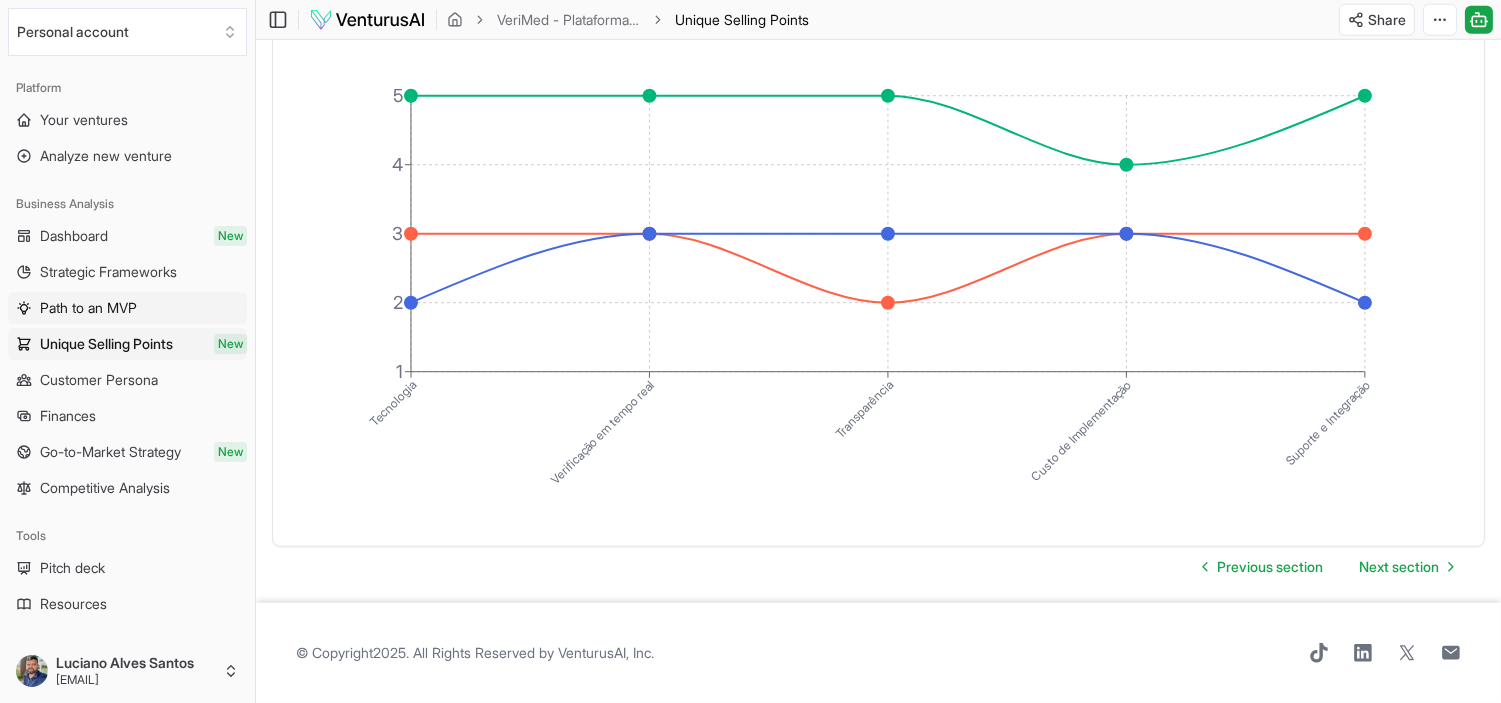click on "Path to an MVP" at bounding box center (88, 308) 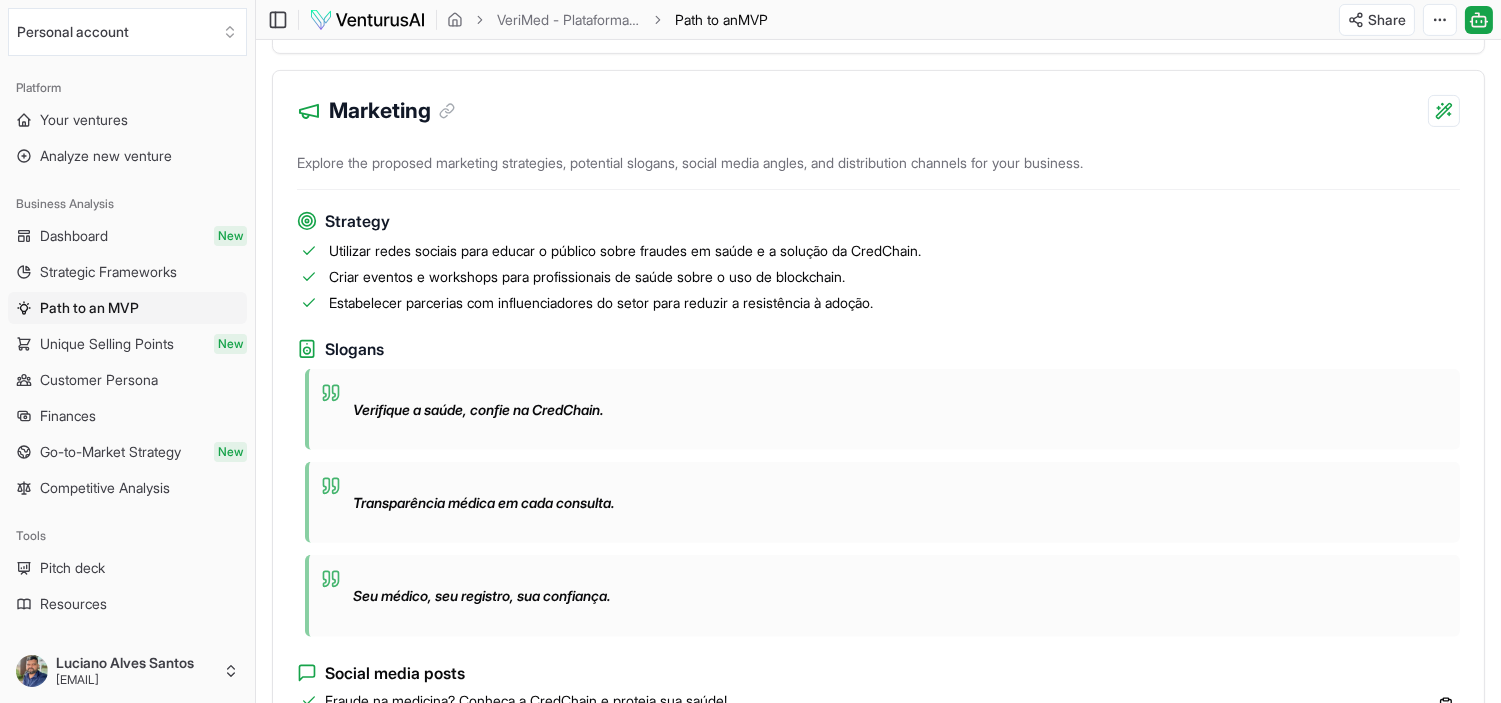 scroll, scrollTop: 1555, scrollLeft: 0, axis: vertical 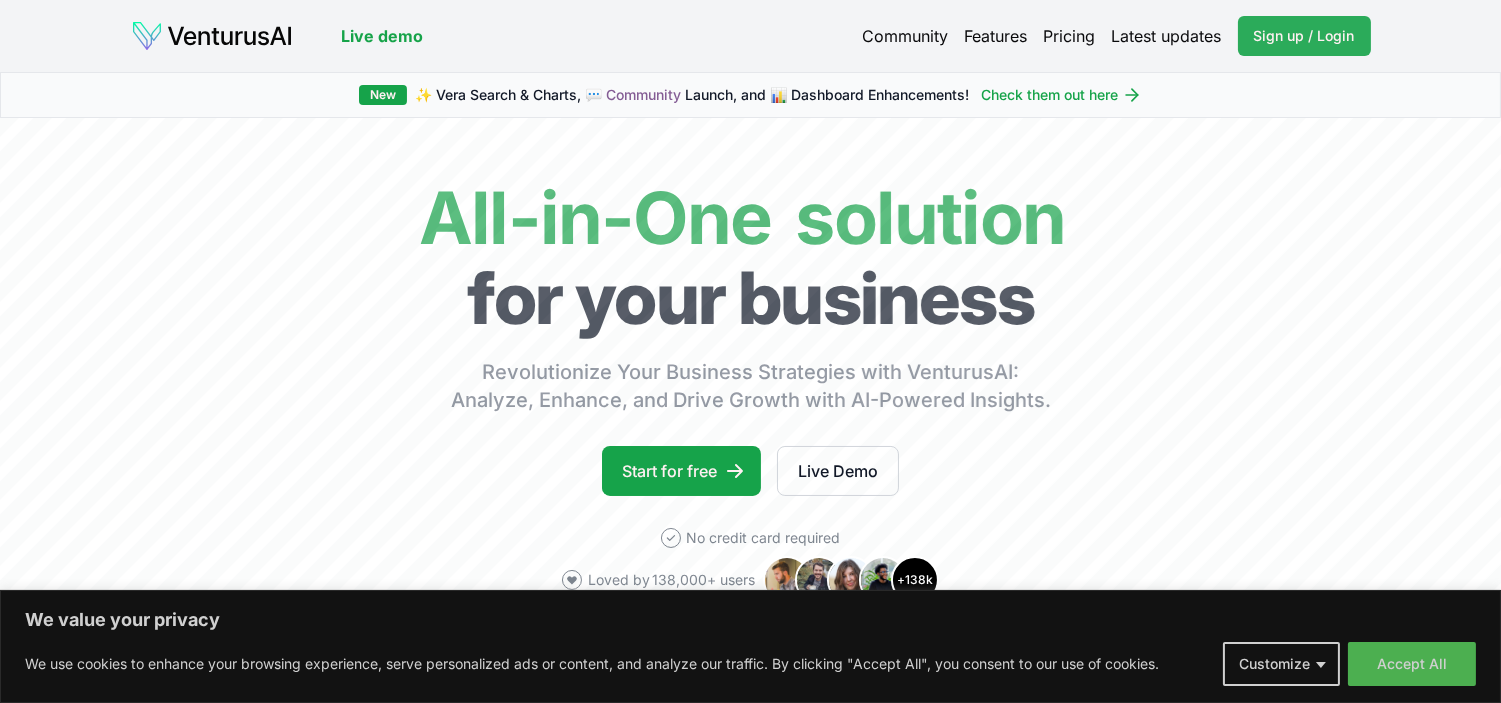 click on "Sign up / Login" at bounding box center [1304, 36] 